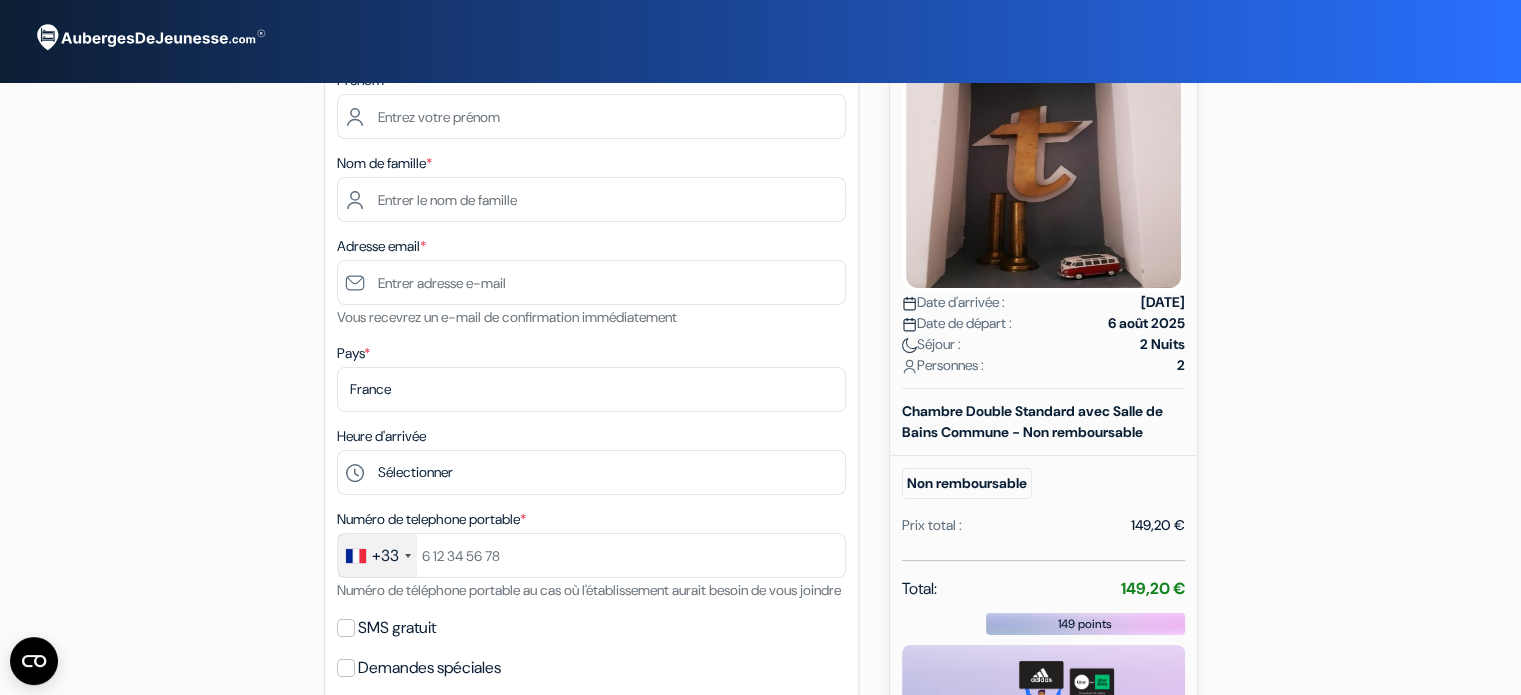 scroll, scrollTop: 0, scrollLeft: 0, axis: both 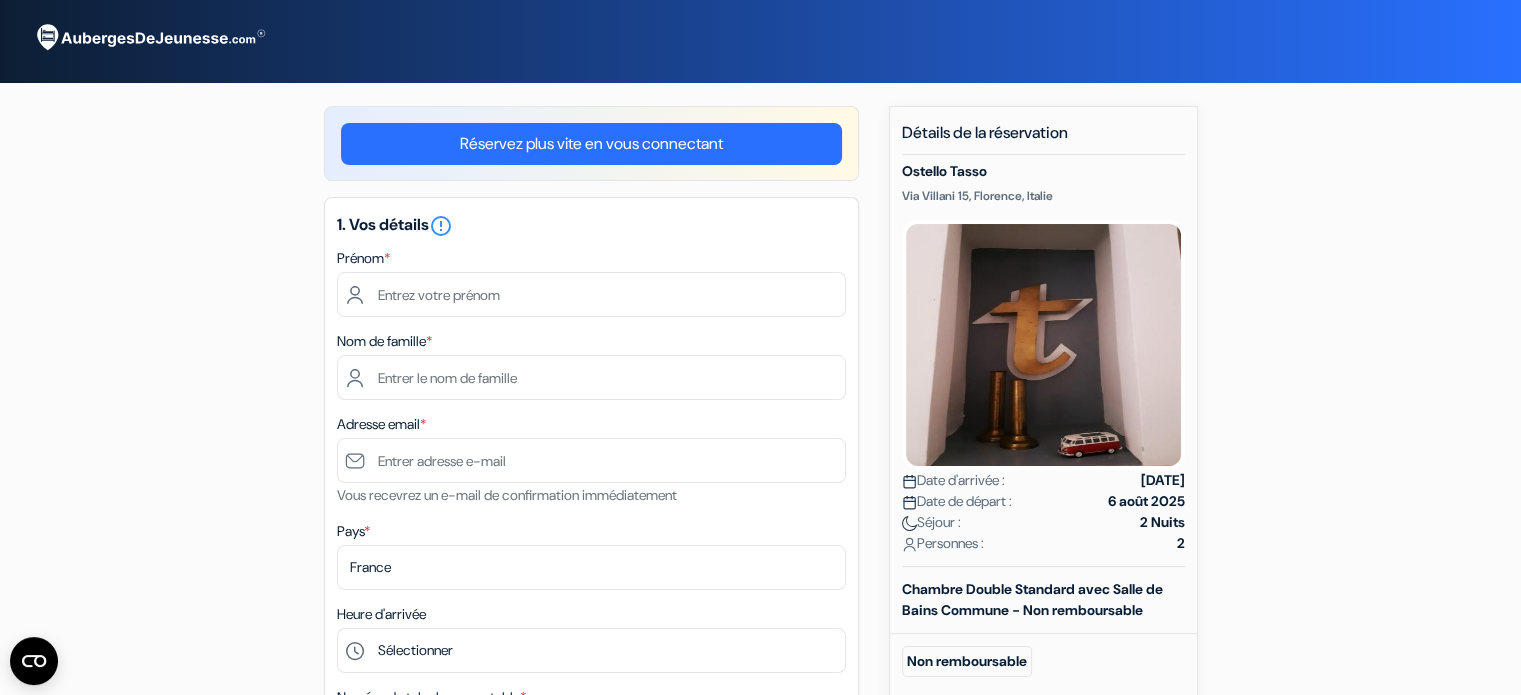 click on "Réservez plus vite en vous connectant" at bounding box center [591, 144] 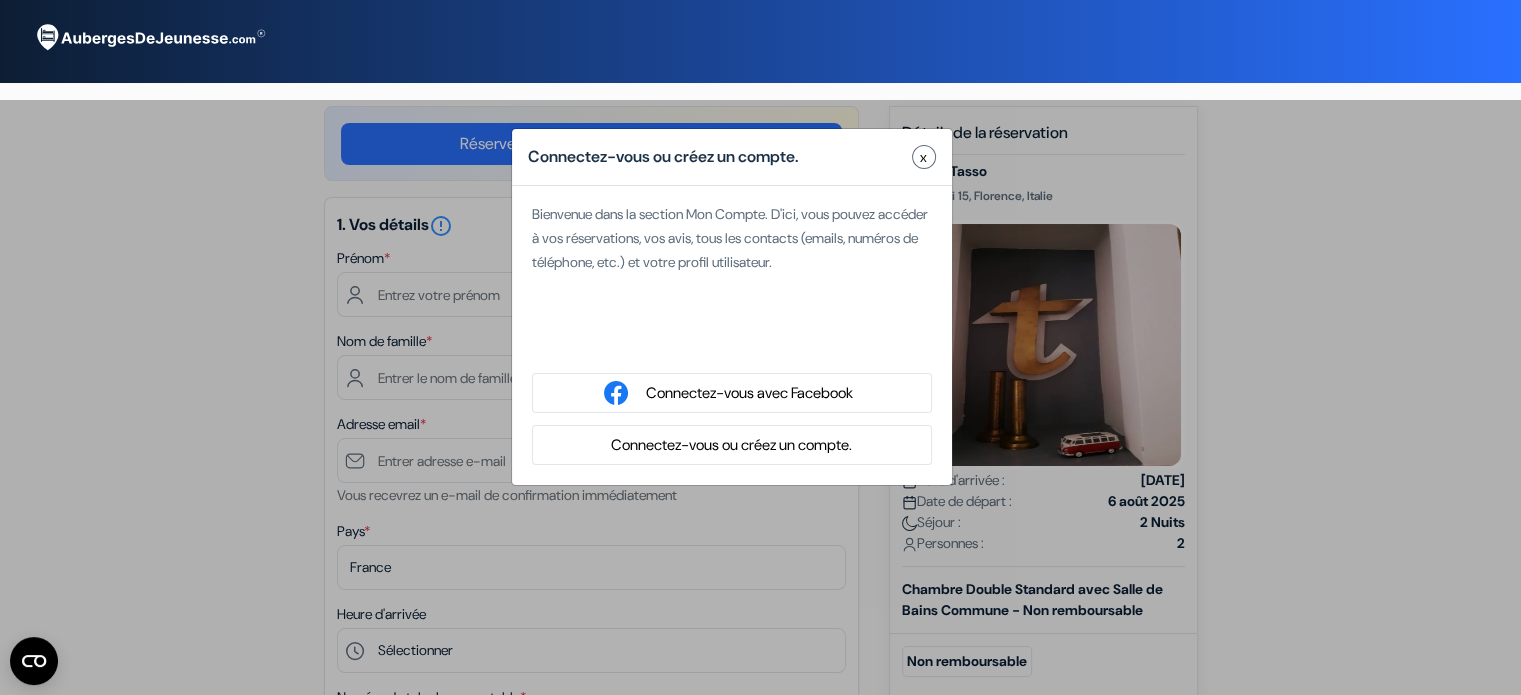click on "Connectez-vous ou créez un compte." at bounding box center (731, 445) 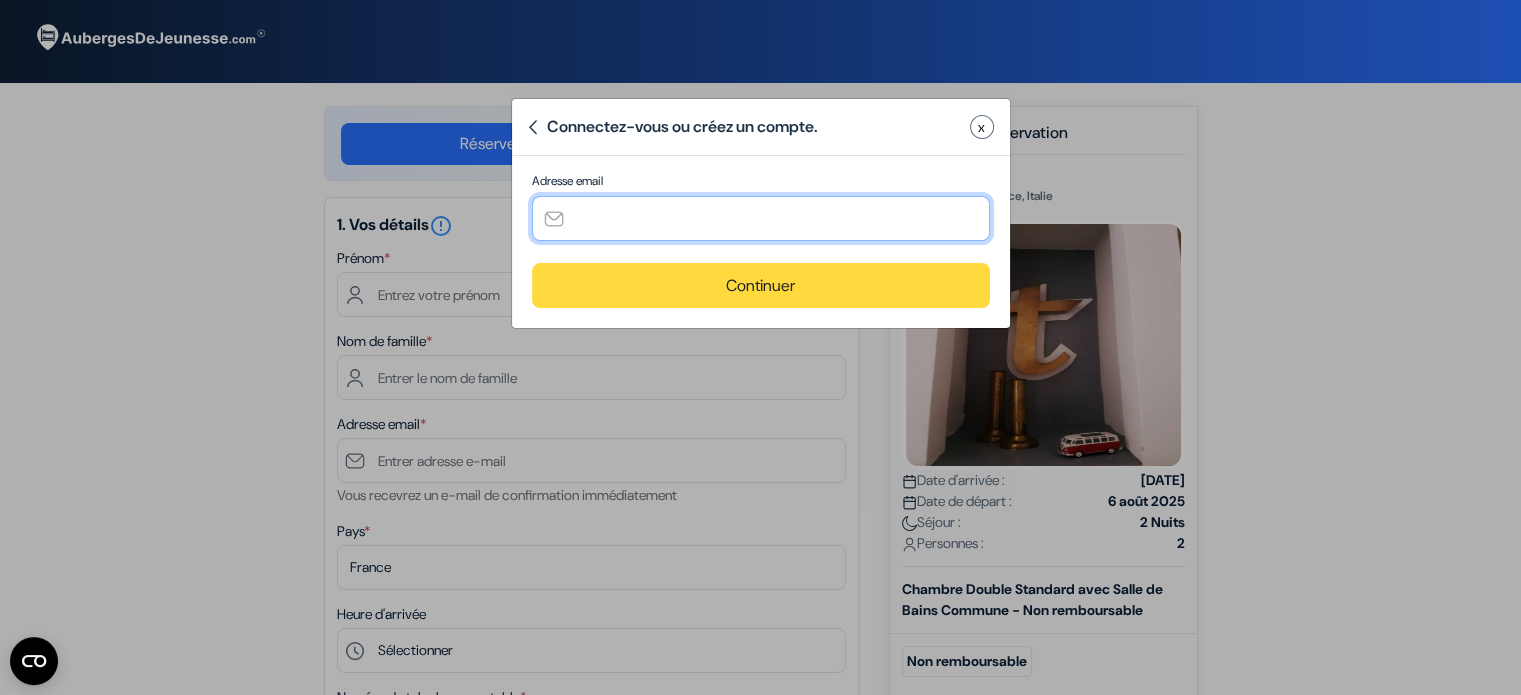click at bounding box center (761, 218) 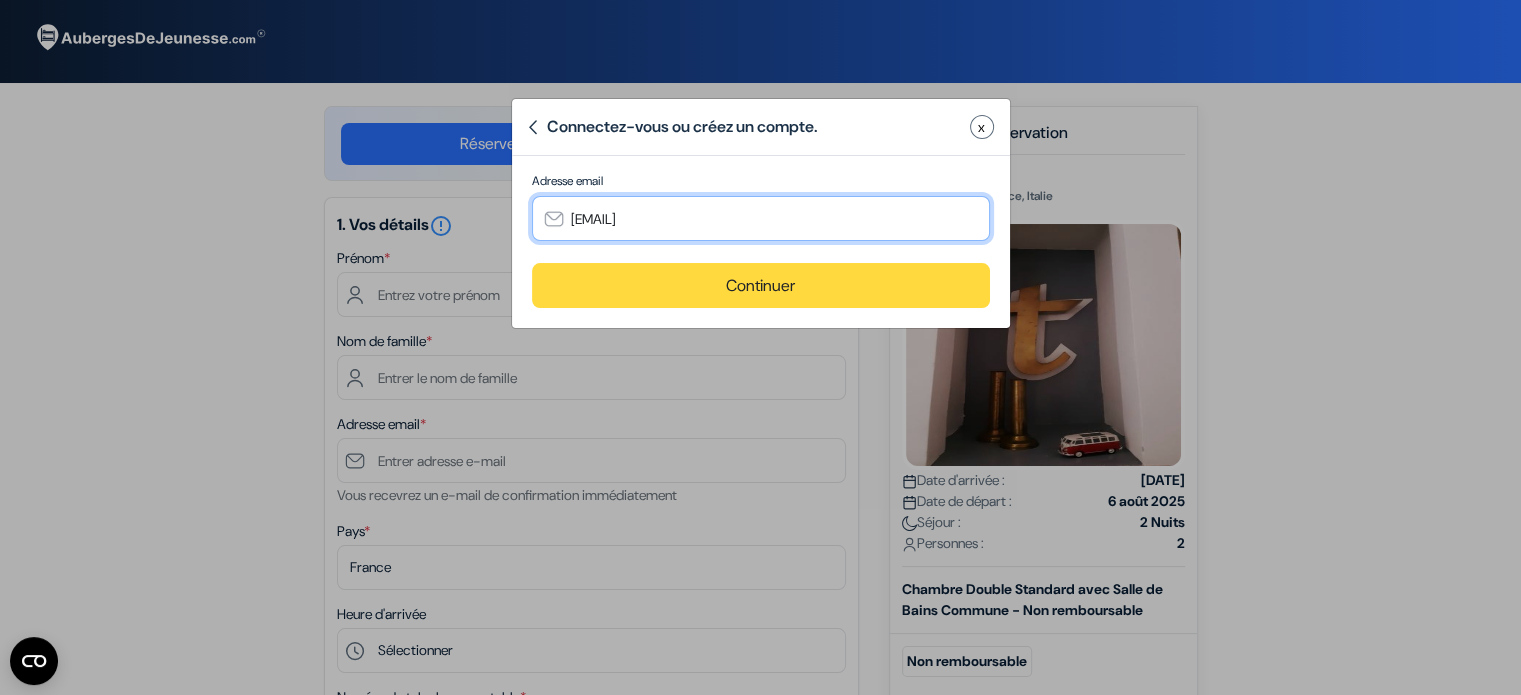 type on "[EMAIL]" 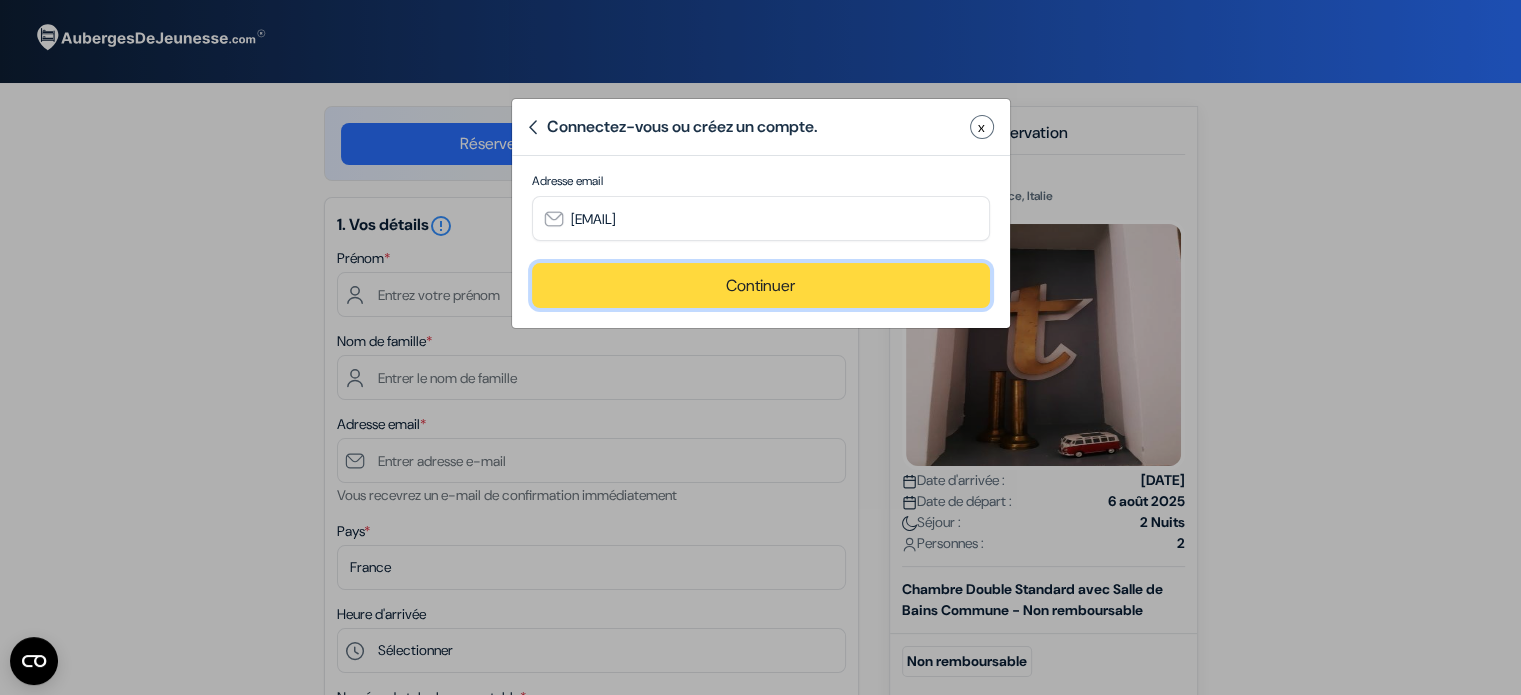 click on "Continuer" at bounding box center (761, 285) 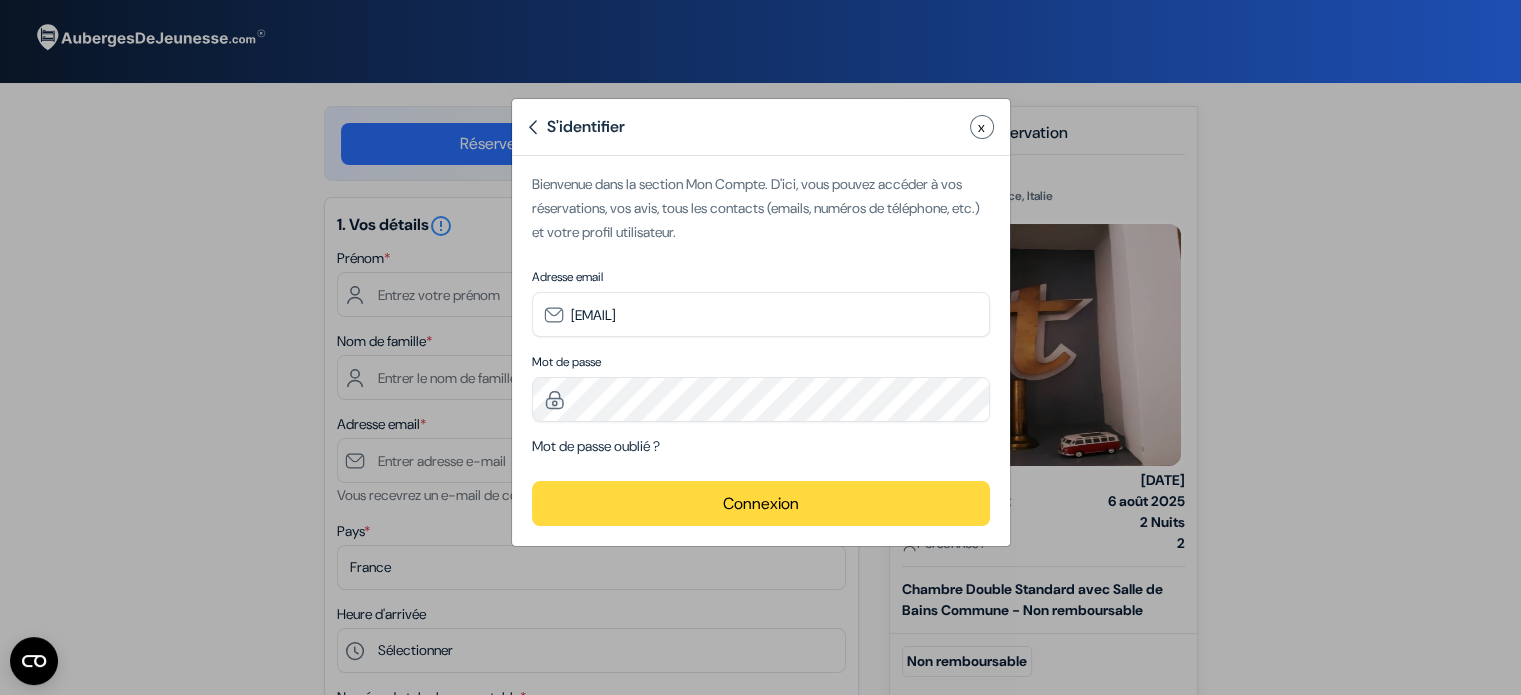 click on "Mot de passe oublié ?" at bounding box center (761, 446) 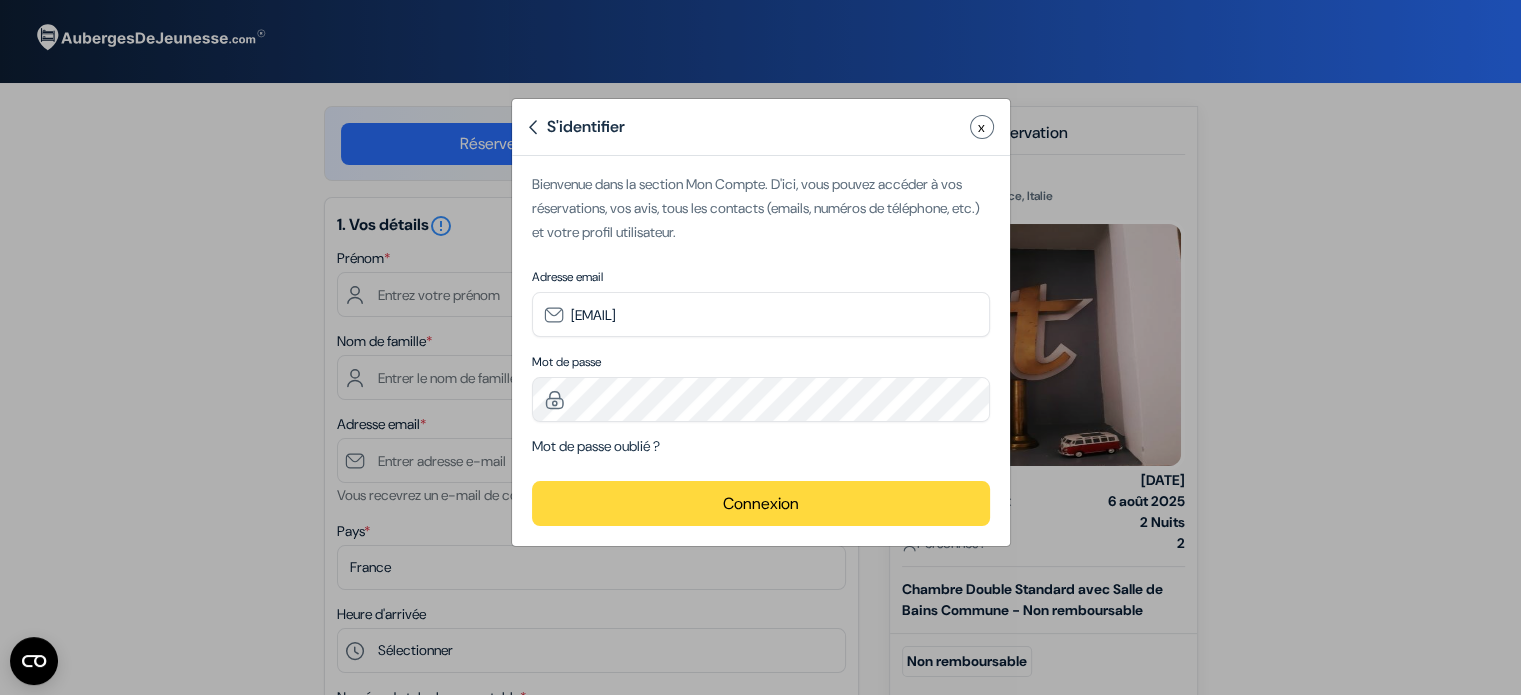 click on "Mot de passe
Please enter a valid email address" at bounding box center (761, 387) 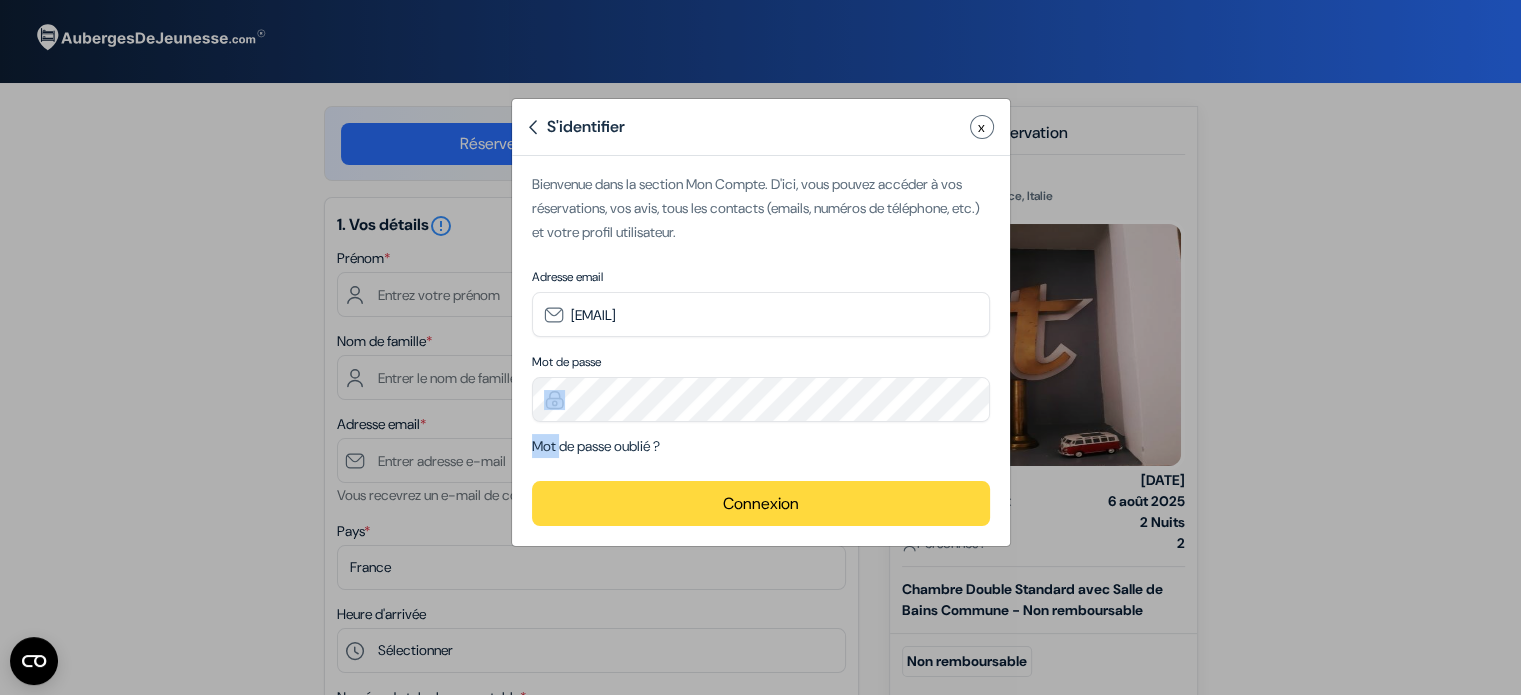 click on "Mot de passe
Please enter a valid email address" at bounding box center [761, 387] 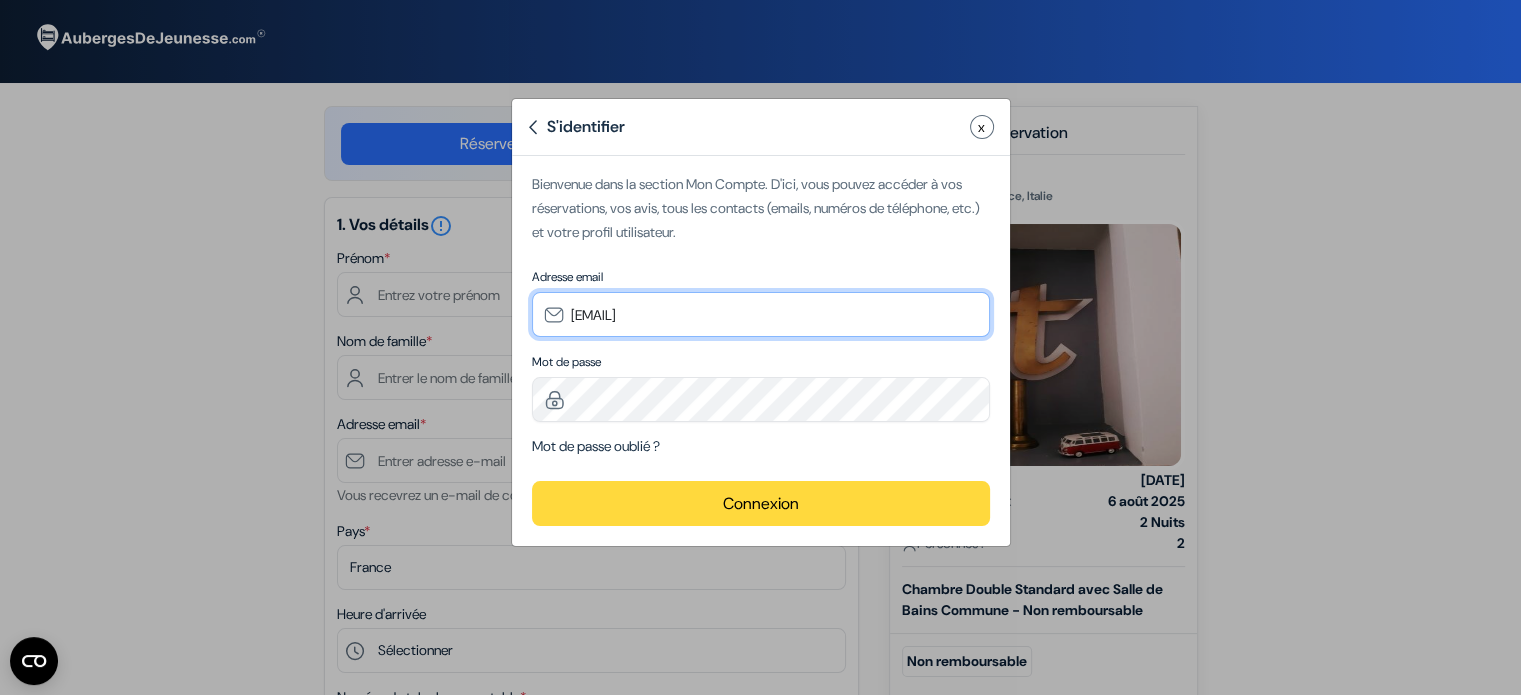 click on "[EMAIL]" at bounding box center (761, 314) 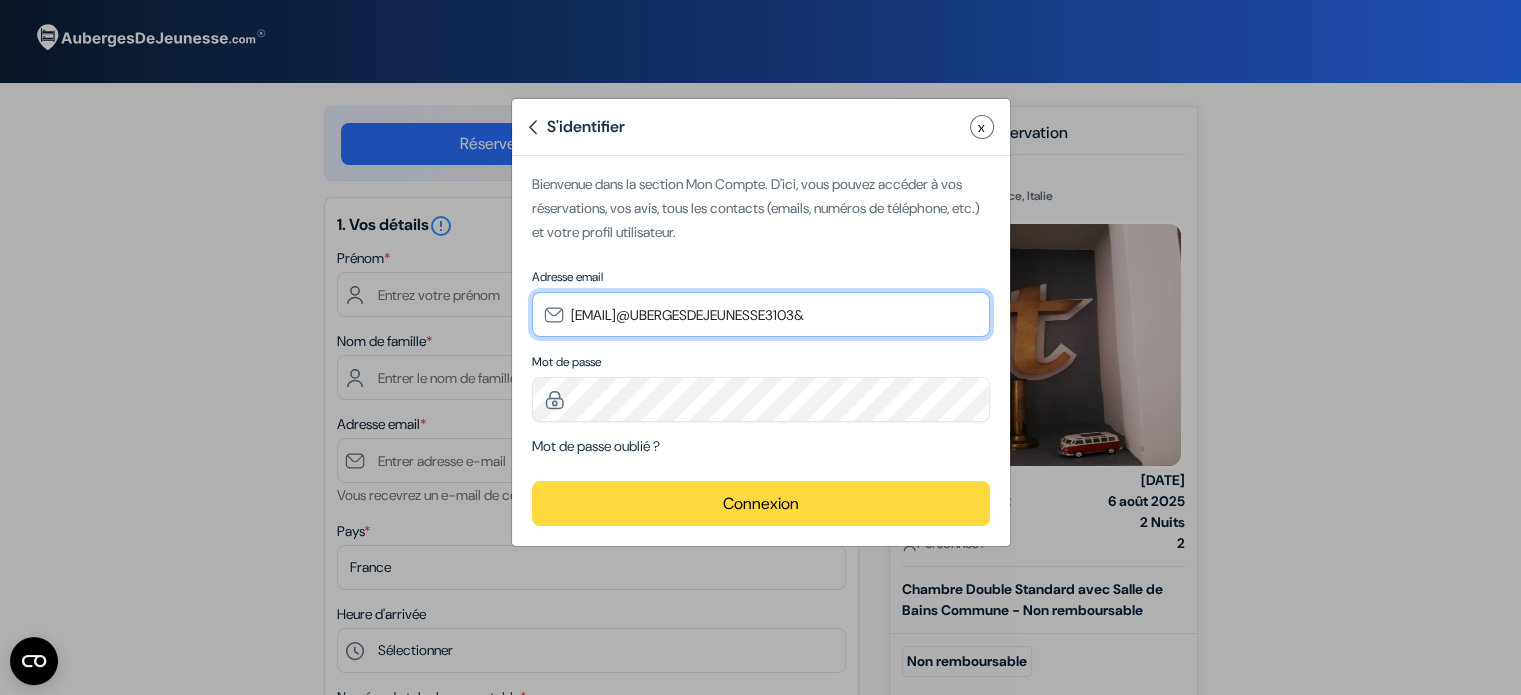 drag, startPoint x: 738, startPoint y: 316, endPoint x: 992, endPoint y: 327, distance: 254.23808 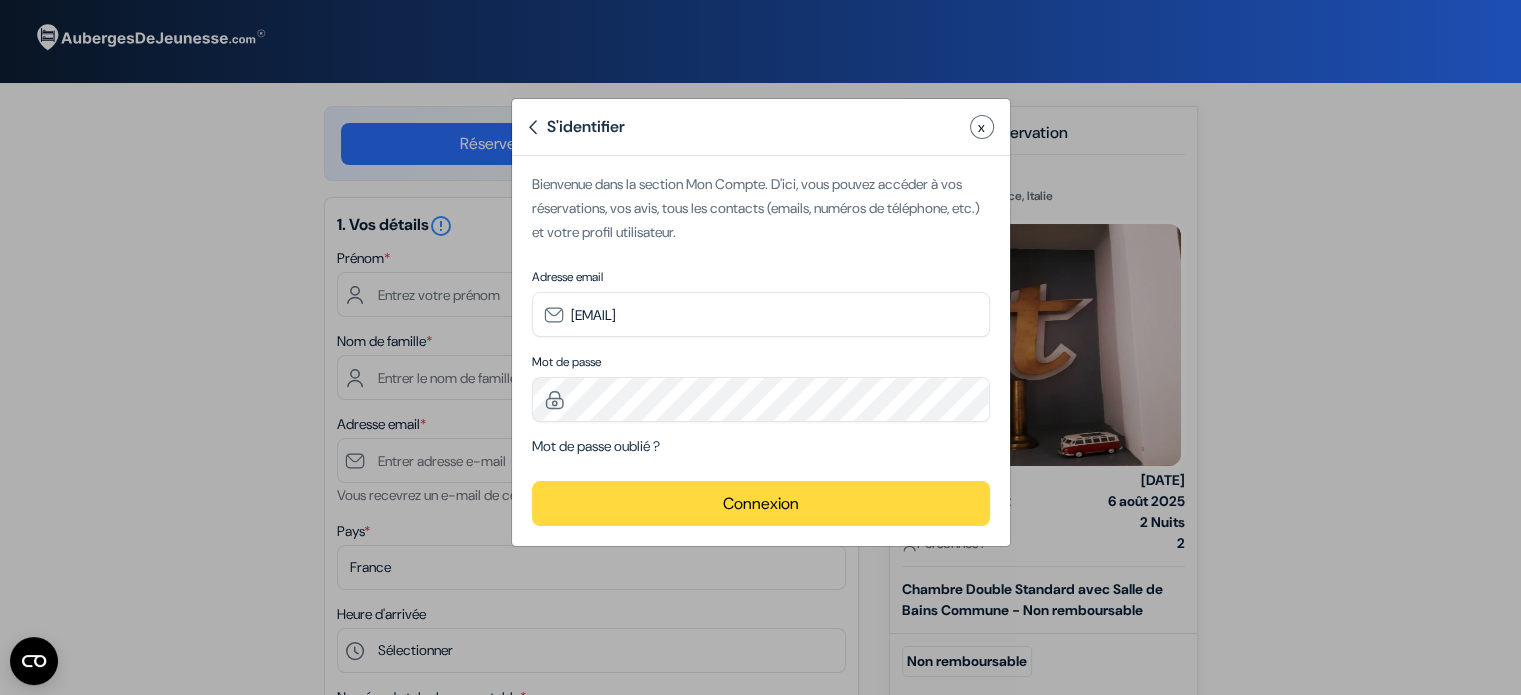 click on "S'identifier" at bounding box center (576, 127) 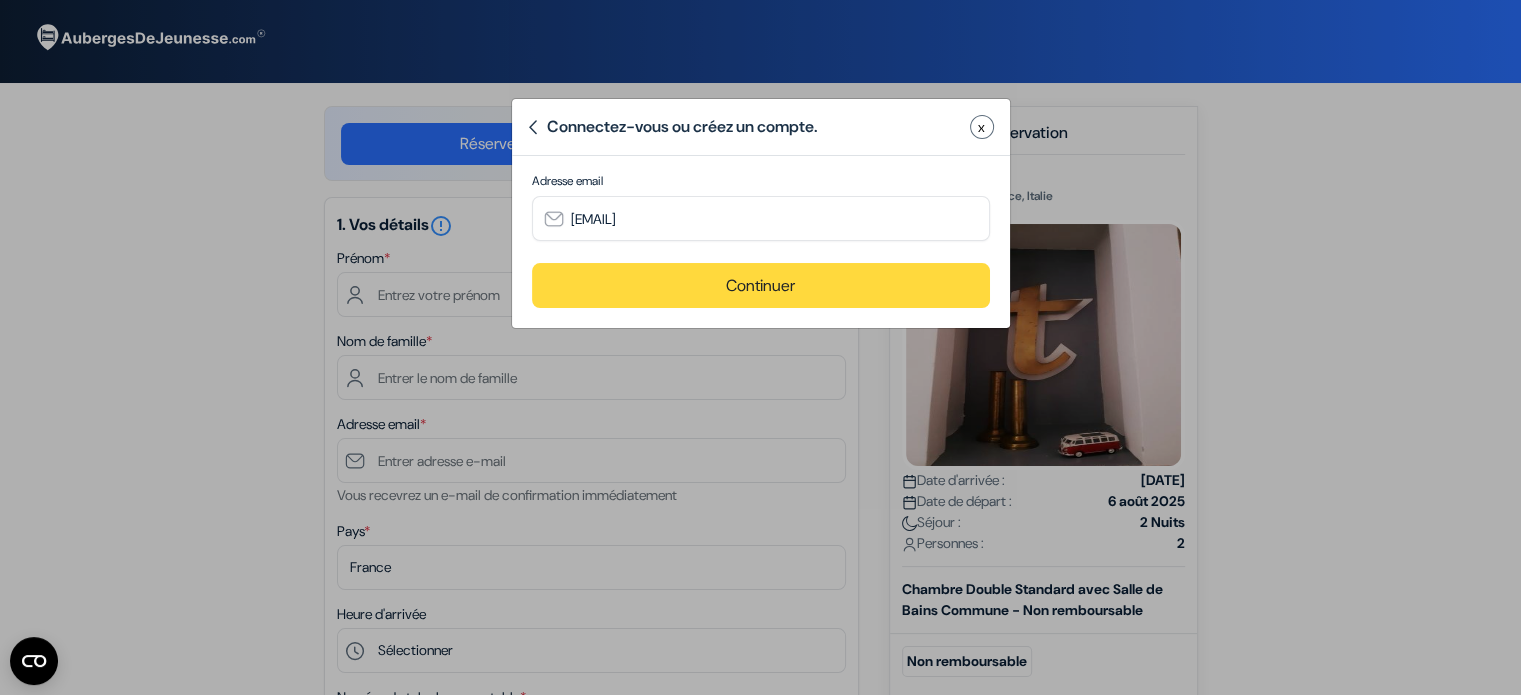 click at bounding box center [532, 127] 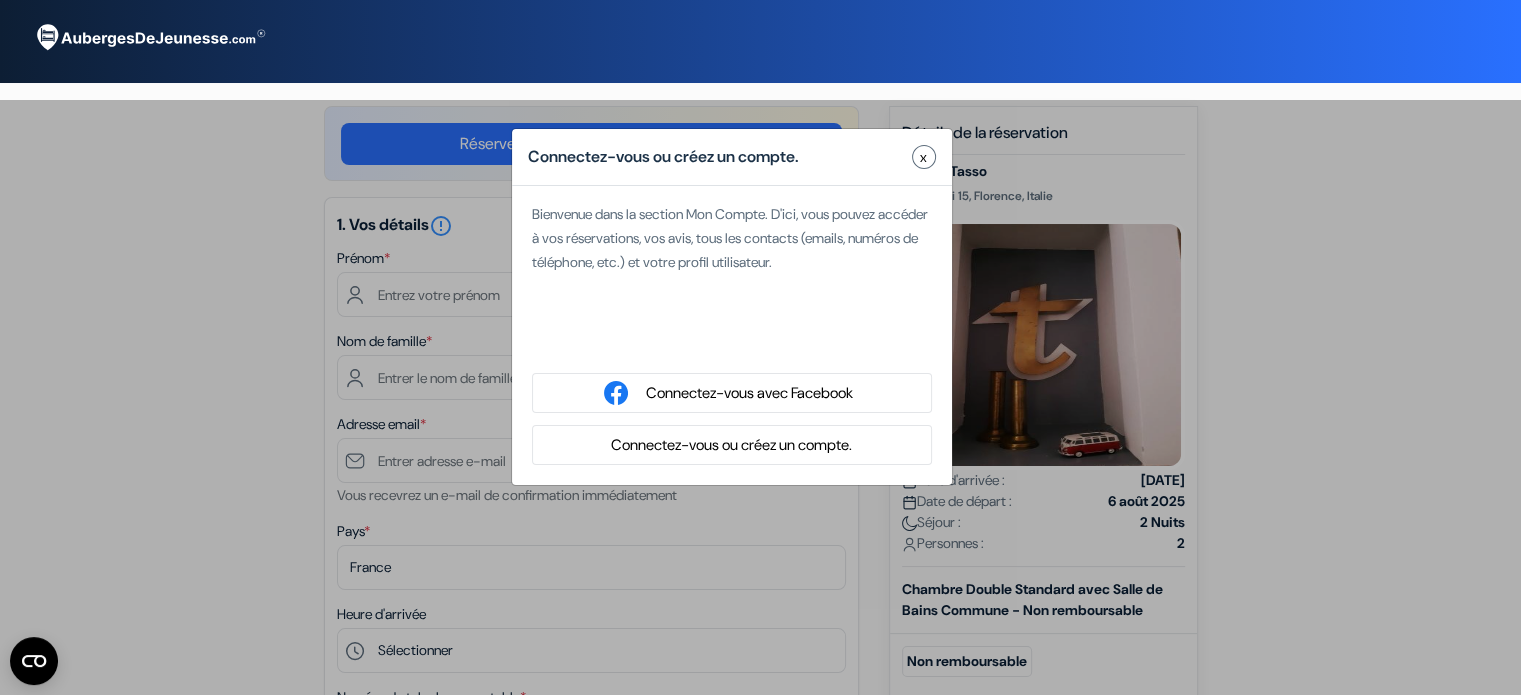 click on "Connectez-vous ou créez un compte." at bounding box center (731, 445) 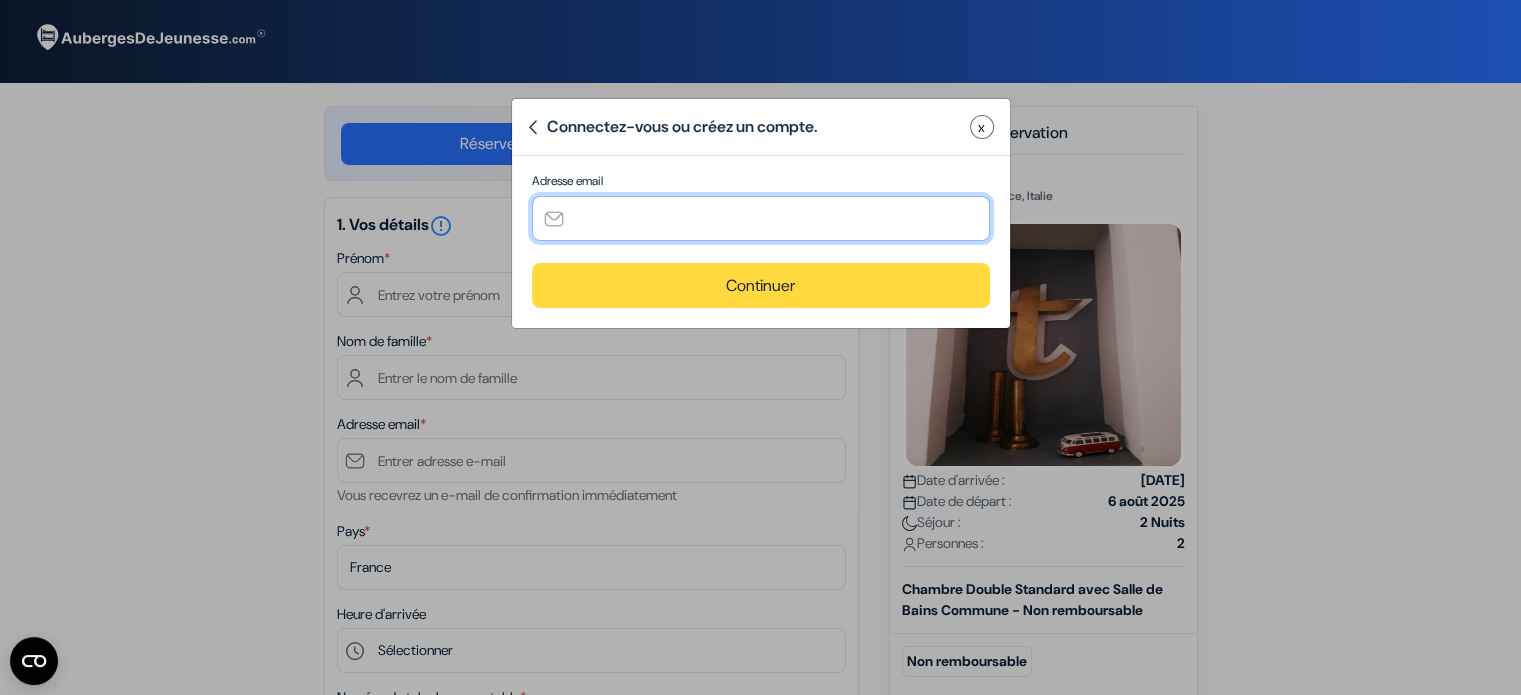click at bounding box center [761, 218] 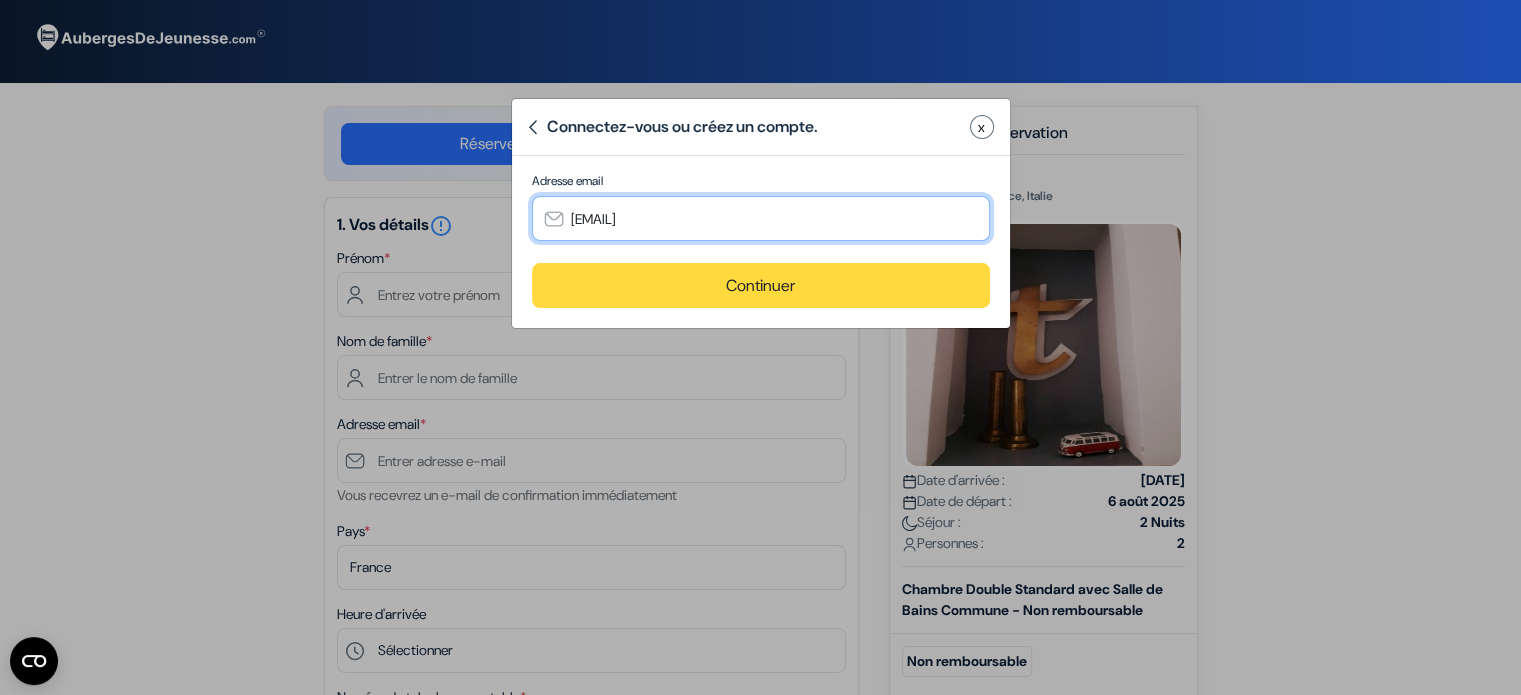 type on "[EMAIL]" 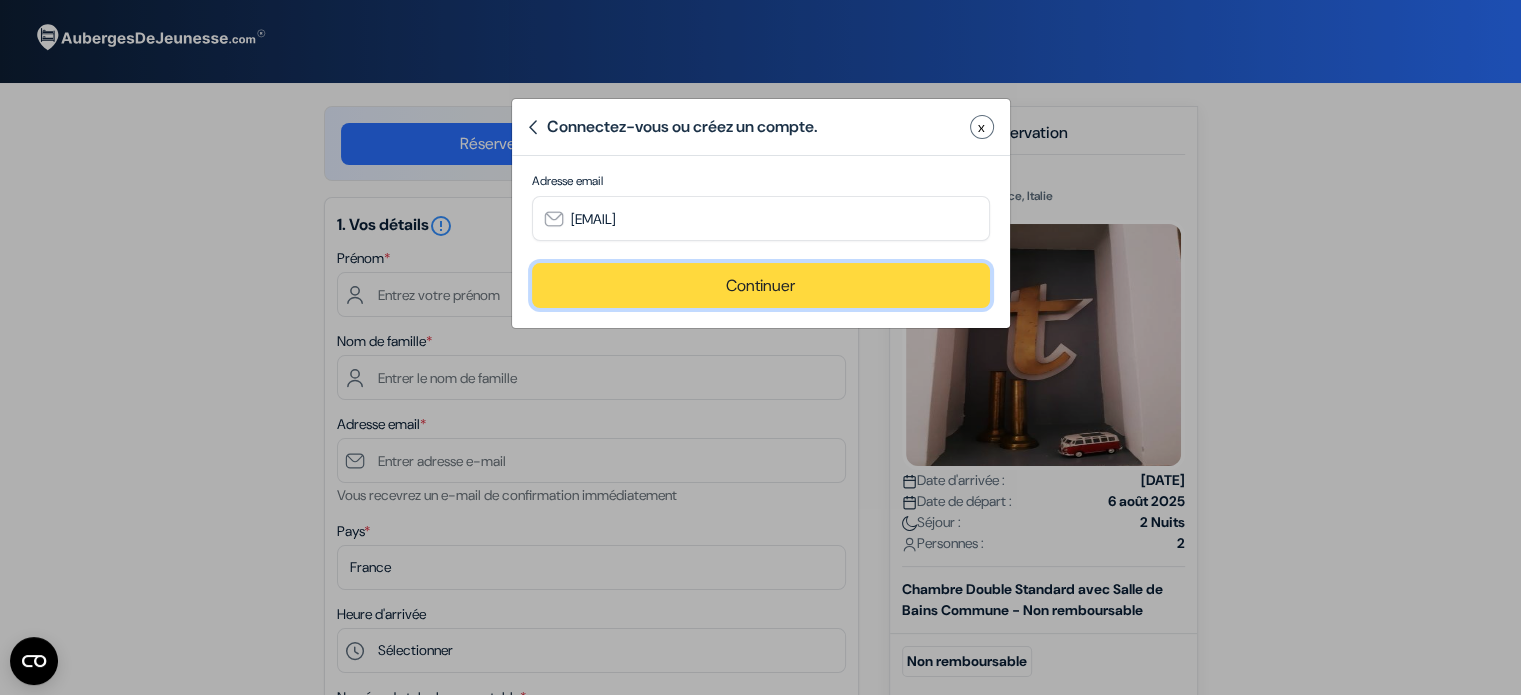 click on "Continuer" at bounding box center (761, 285) 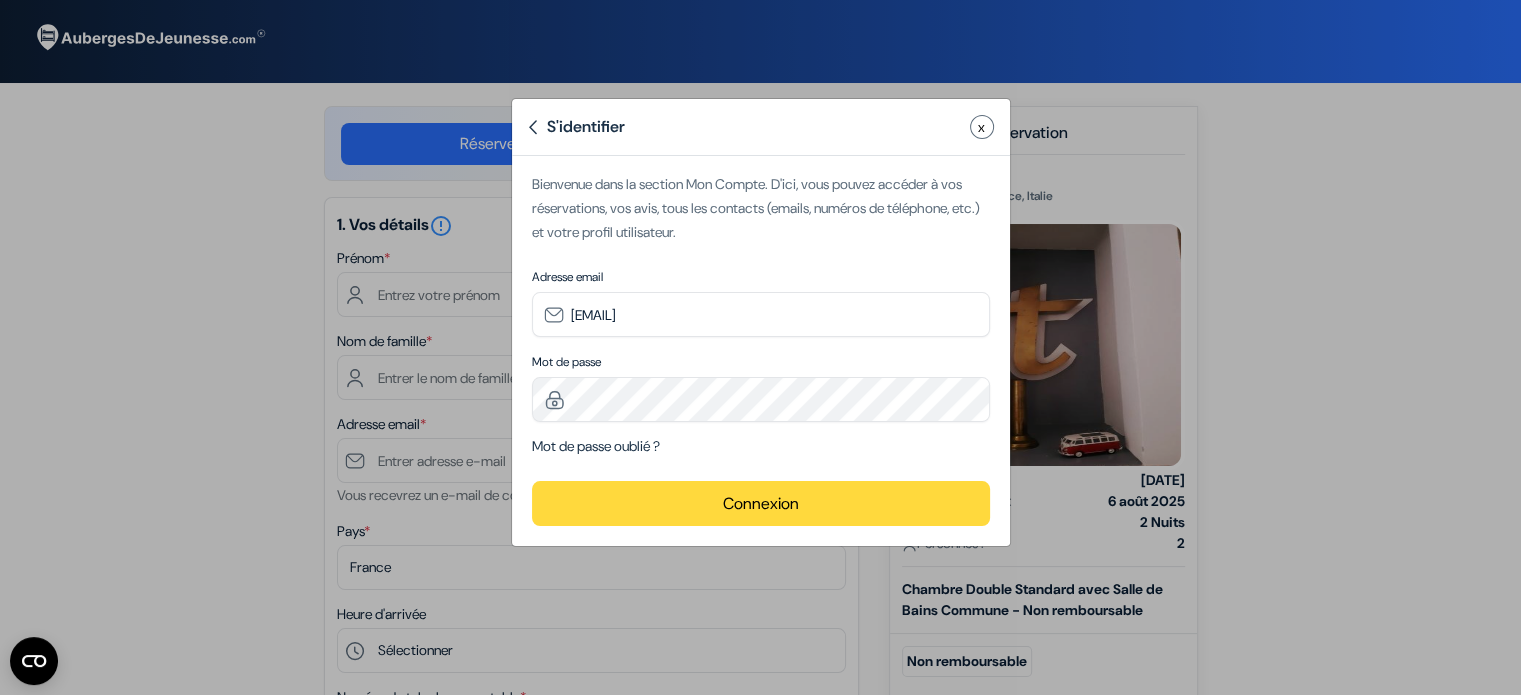 click on "Connexion" at bounding box center (761, 503) 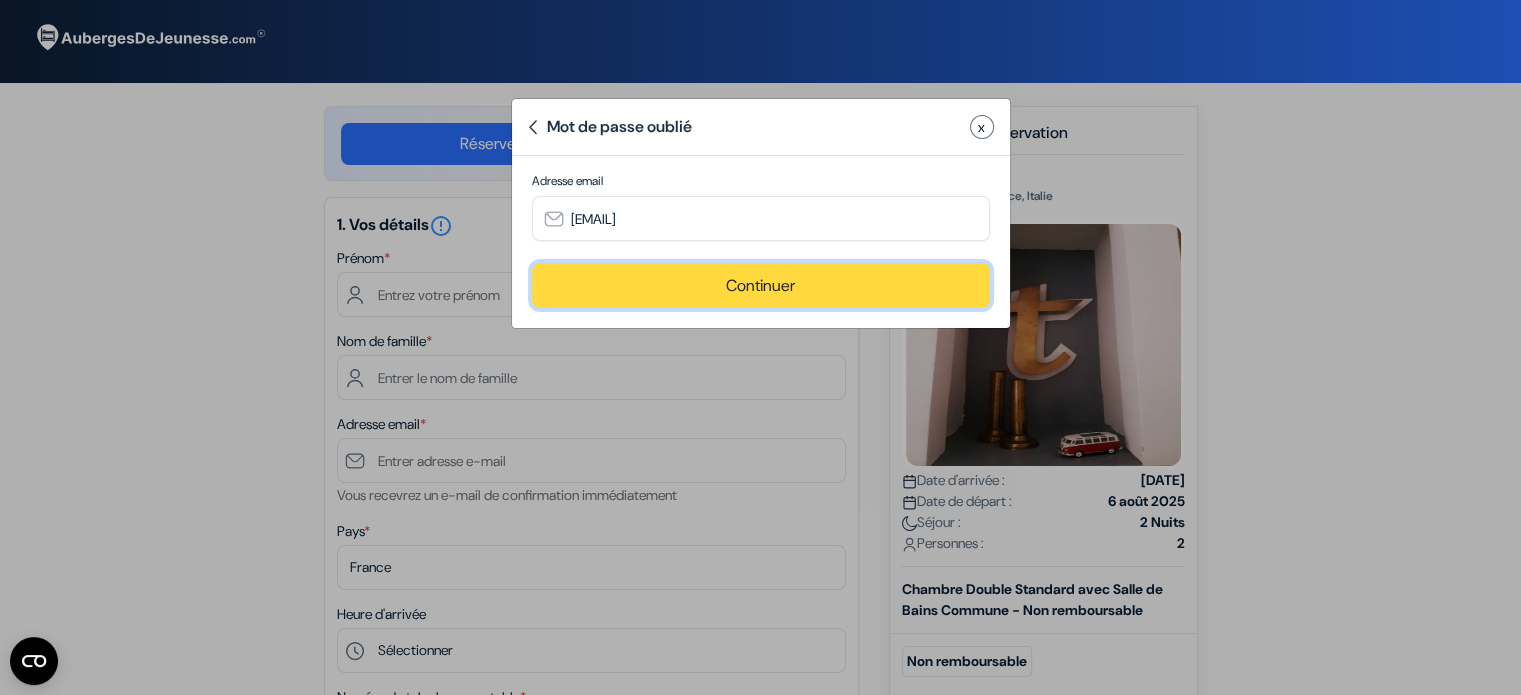 click on "Continuer" at bounding box center [761, 285] 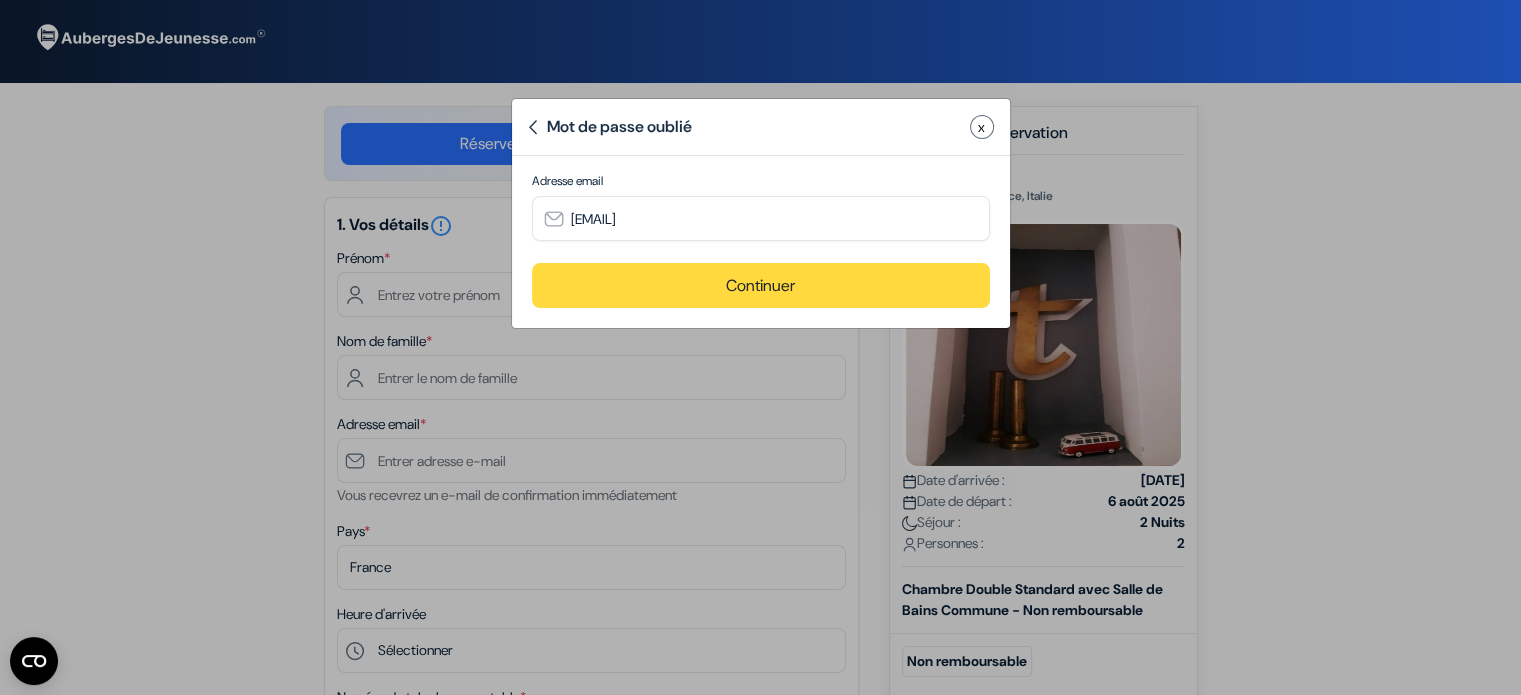 click at bounding box center (0, 0) 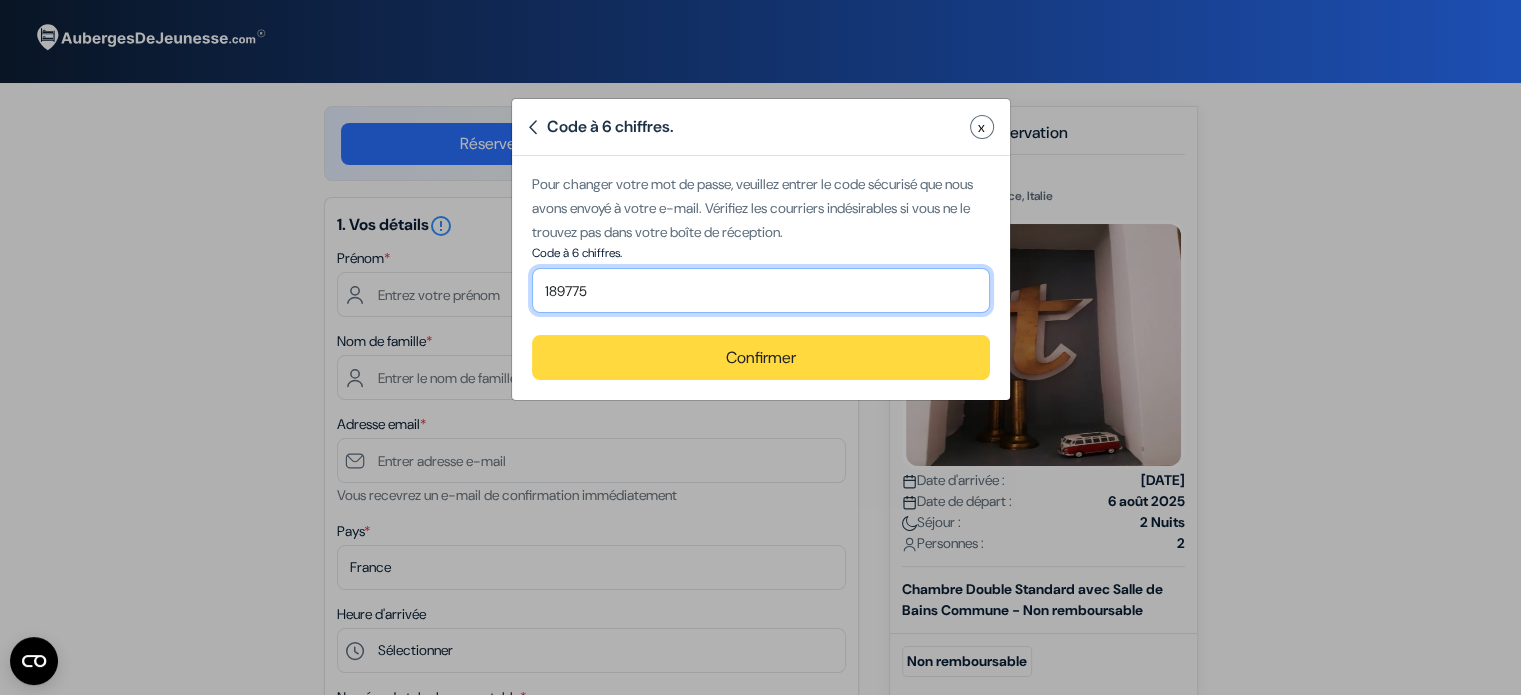 type on "189775" 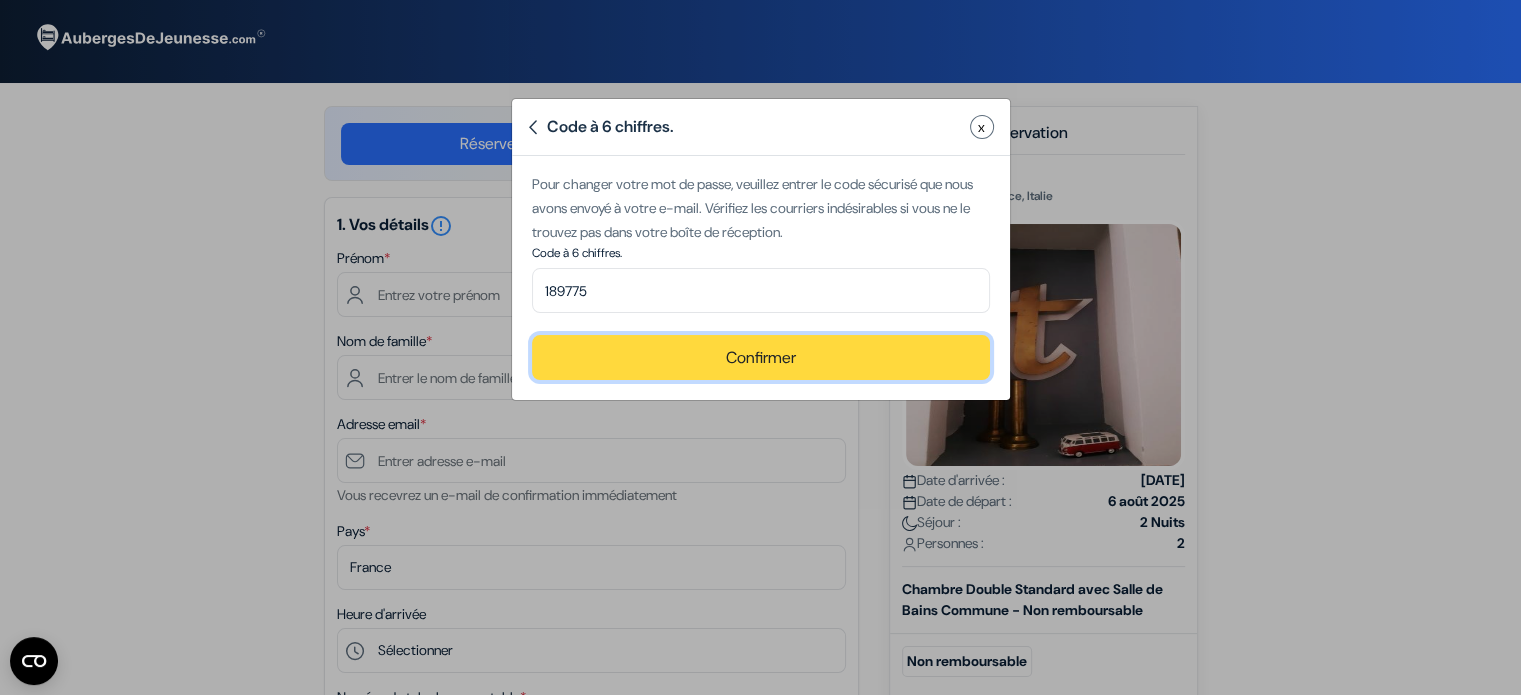 click on "Confirmer" at bounding box center (761, 357) 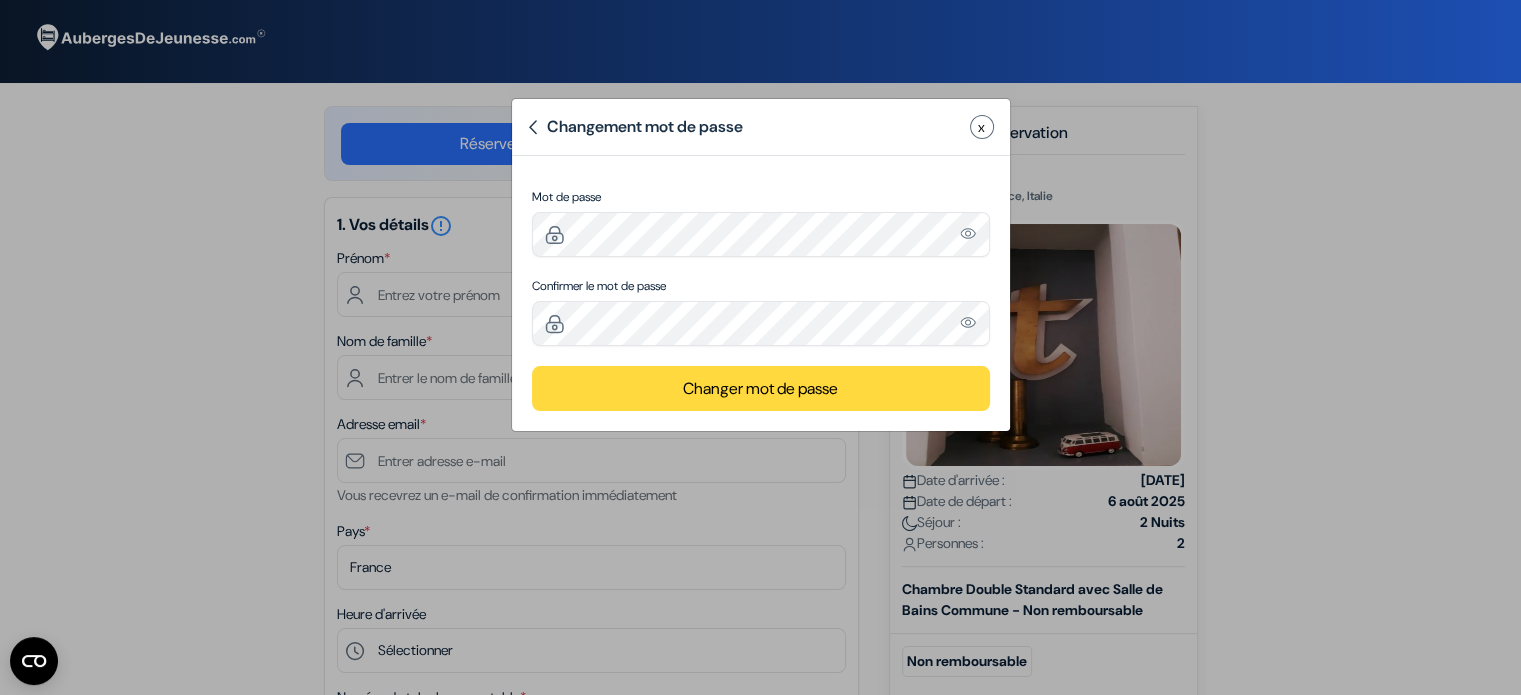 click on "Please enter a valid email address" at bounding box center [969, 233] 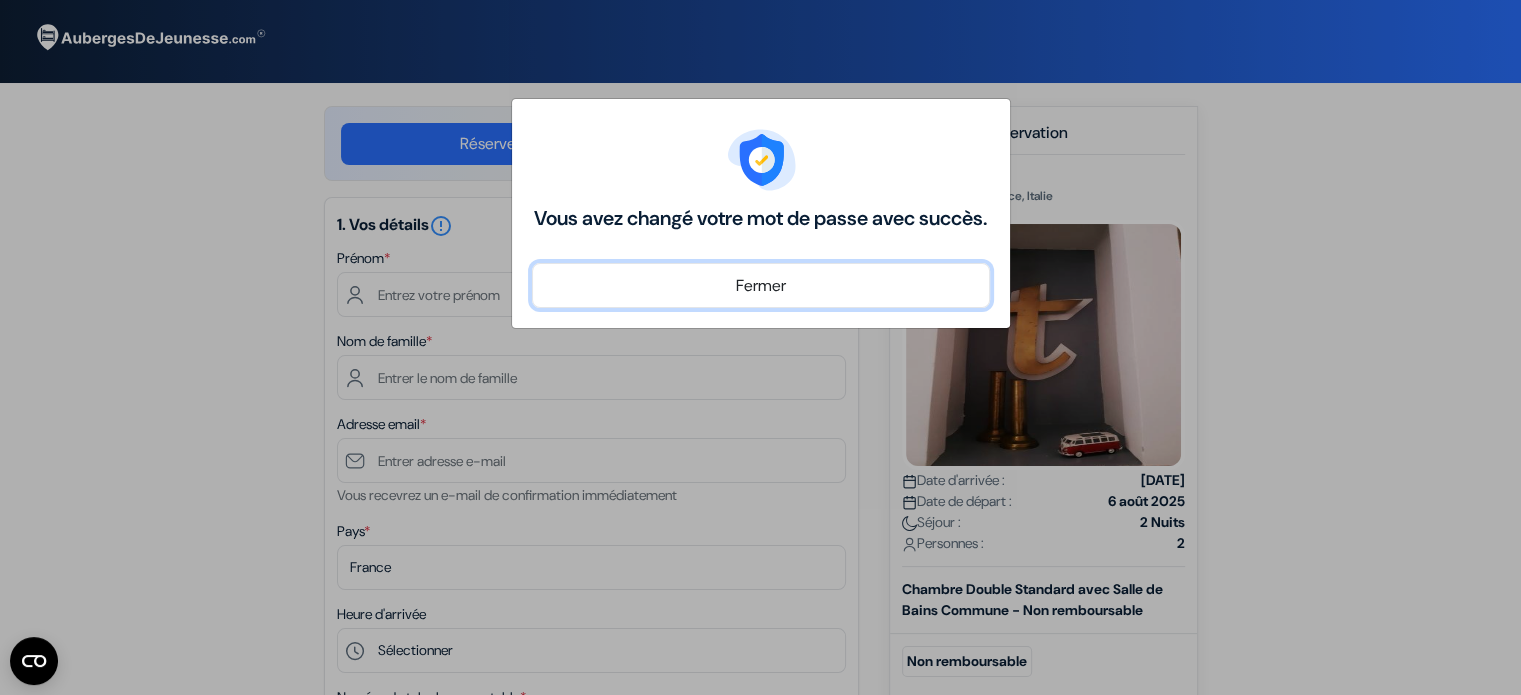 click on "Fermer" at bounding box center [761, 285] 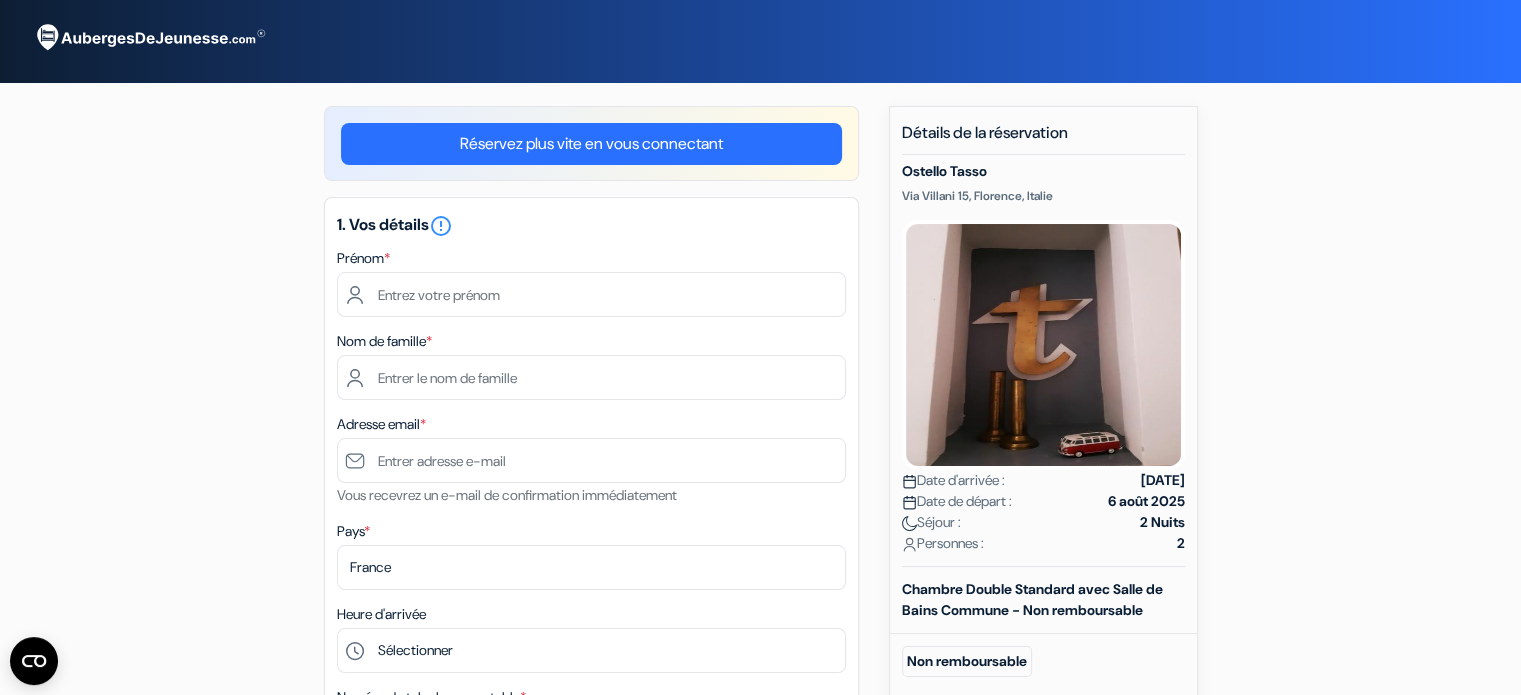 click on "Réservez plus vite en vous connectant" at bounding box center (591, 144) 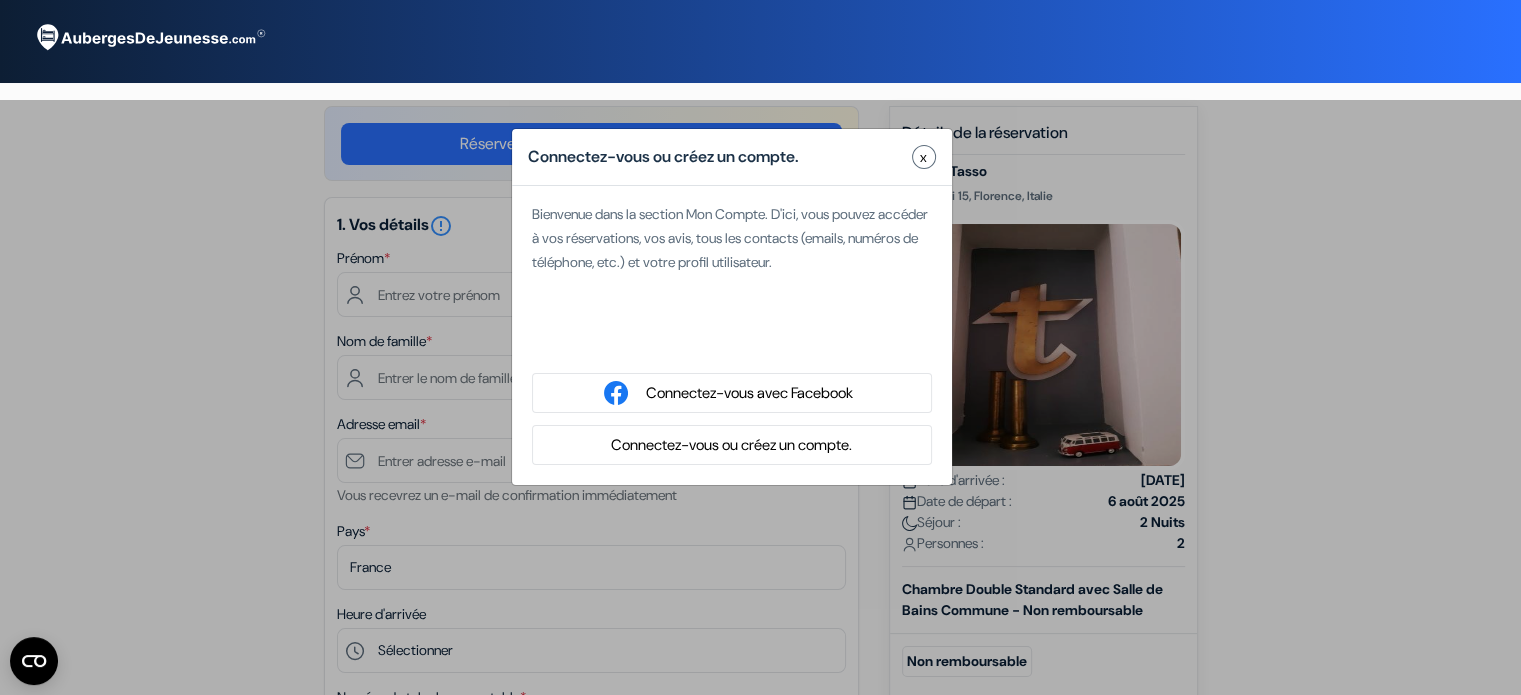 click on "Connectez-vous ou créez un compte." at bounding box center (731, 445) 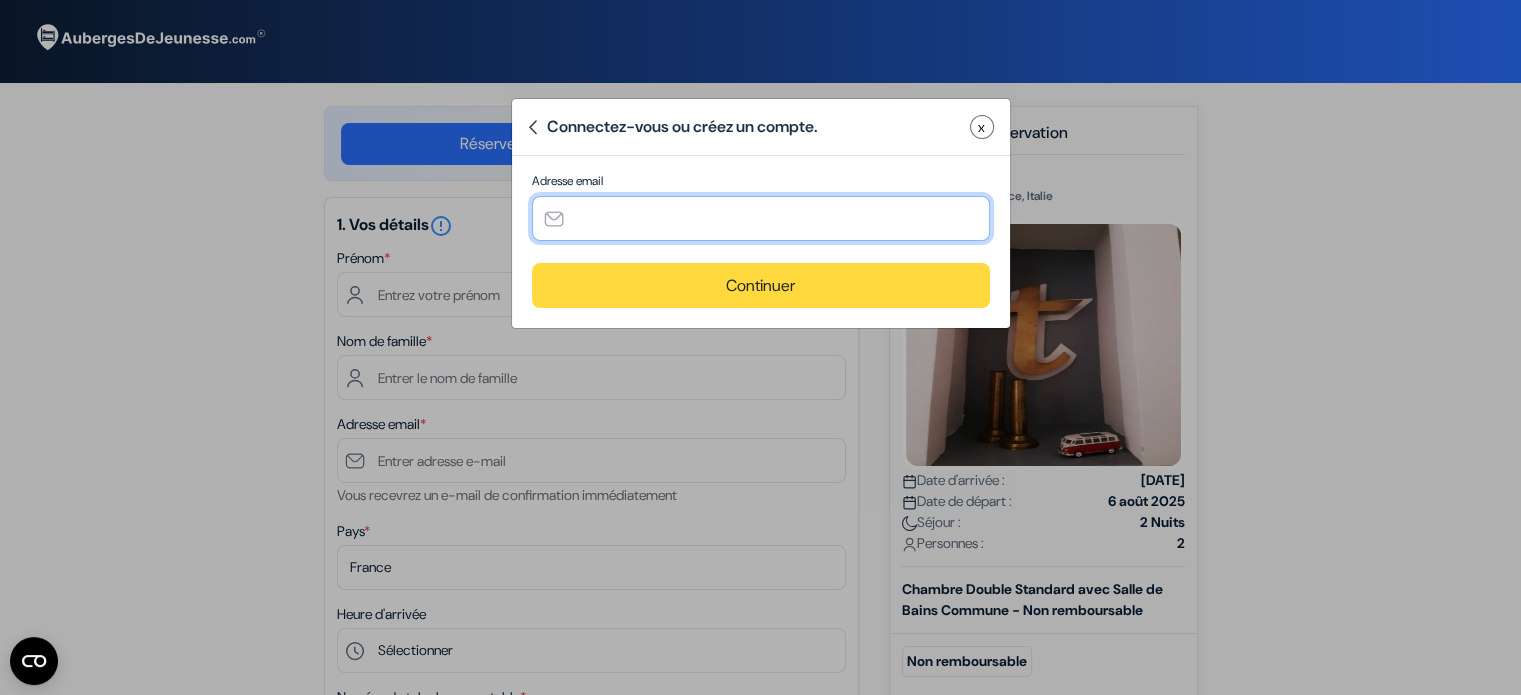 click at bounding box center [761, 218] 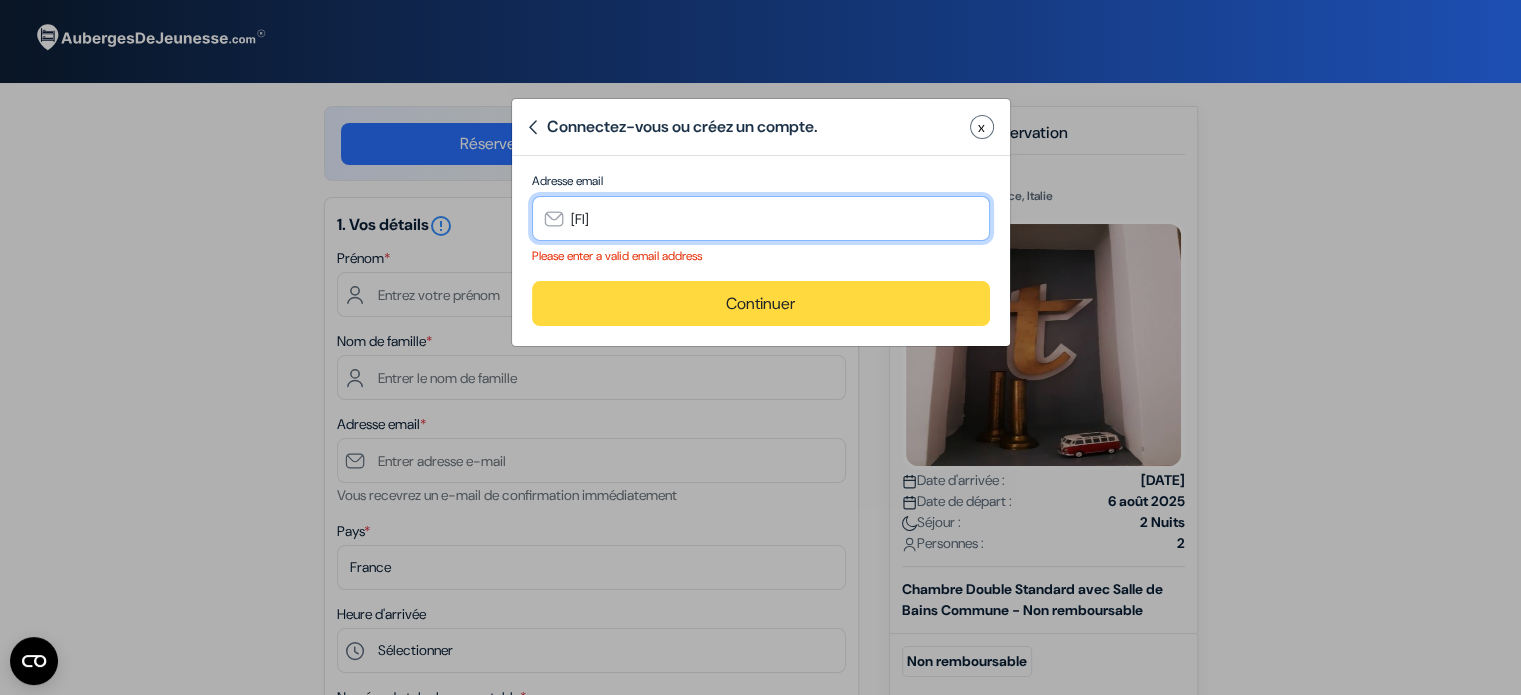 type on "[FIRST]" 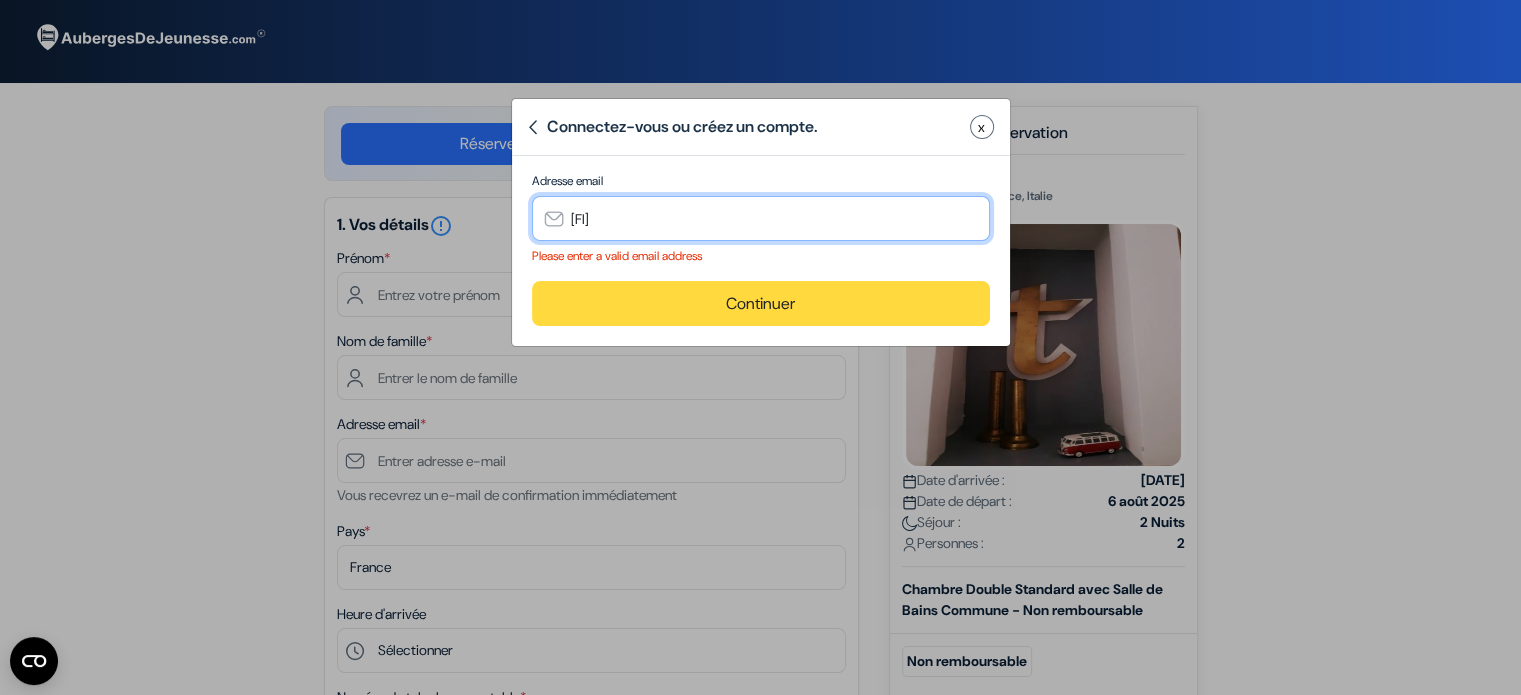 type on "[FIRST]" 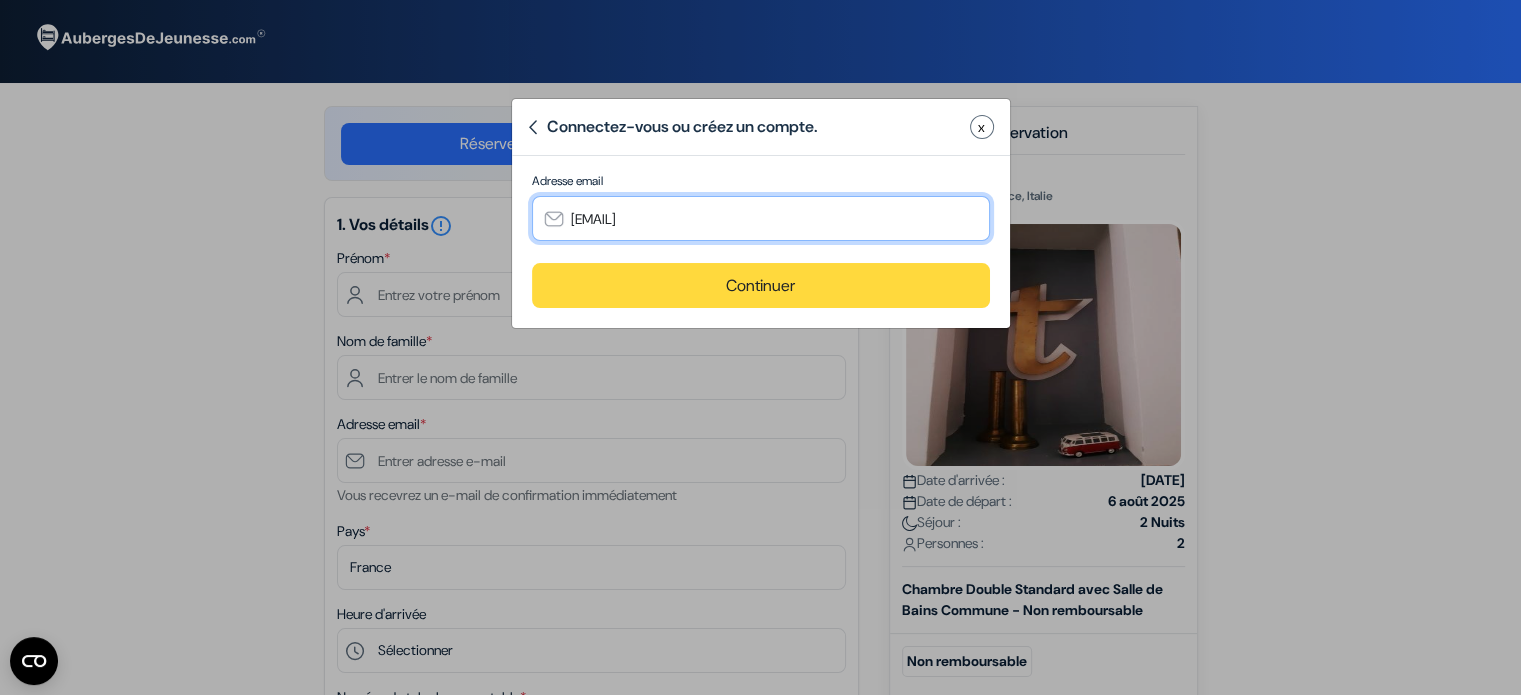 type on "[EMAIL]" 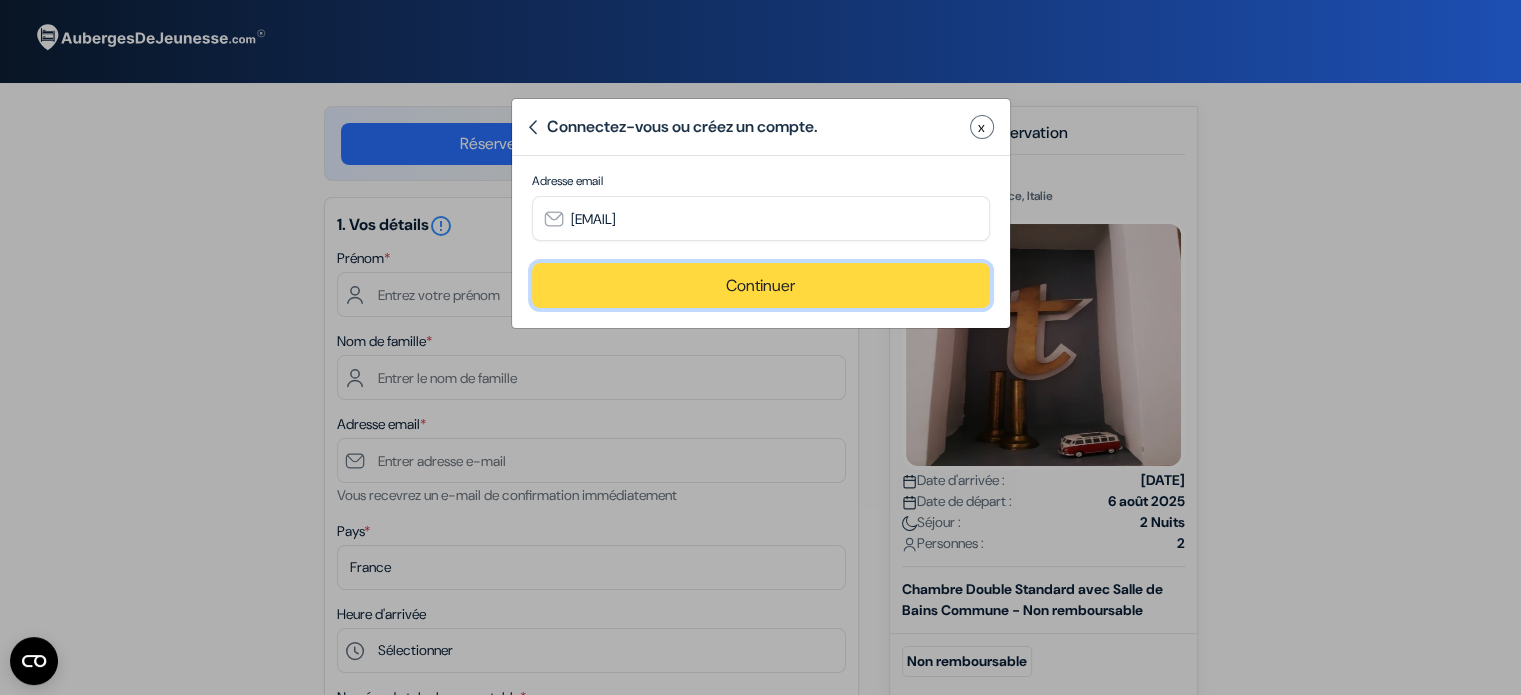 click on "Continuer" at bounding box center [761, 285] 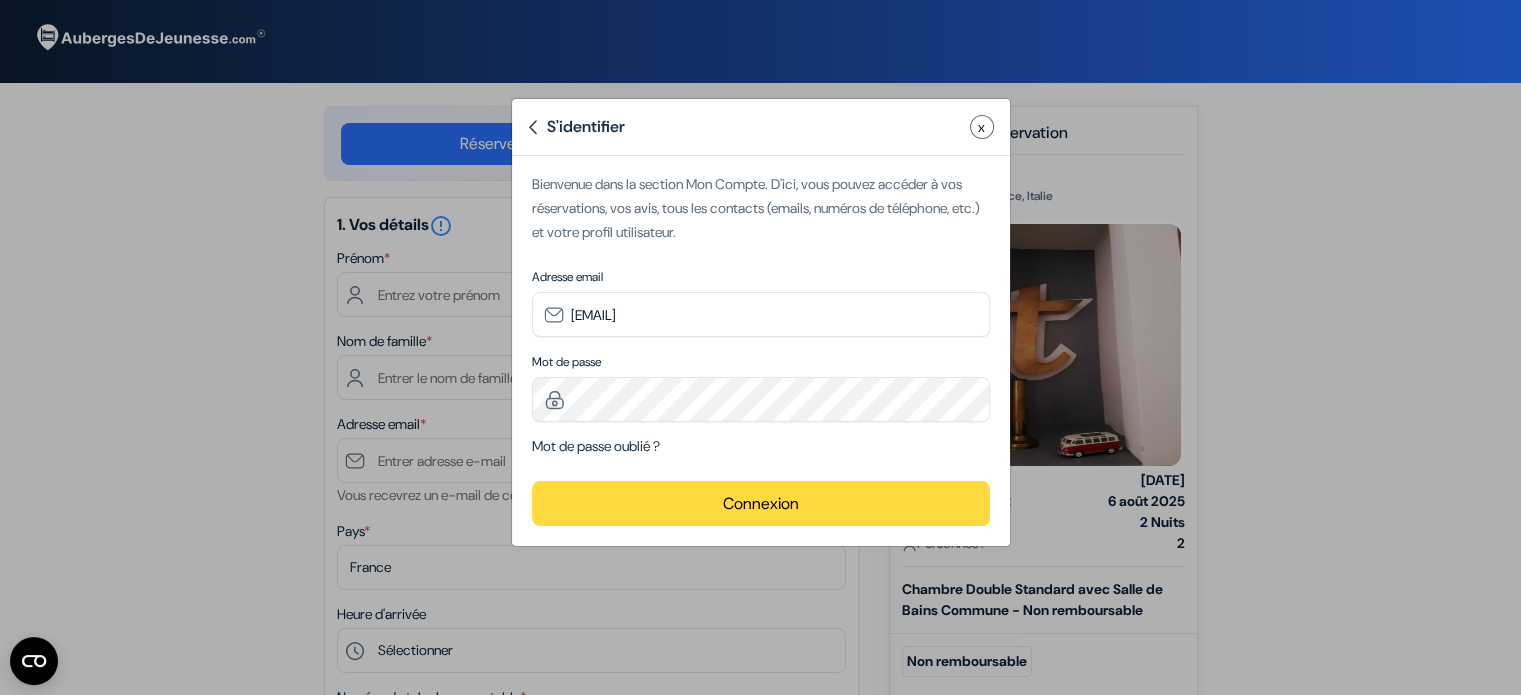 click on "Connexion" at bounding box center [761, 503] 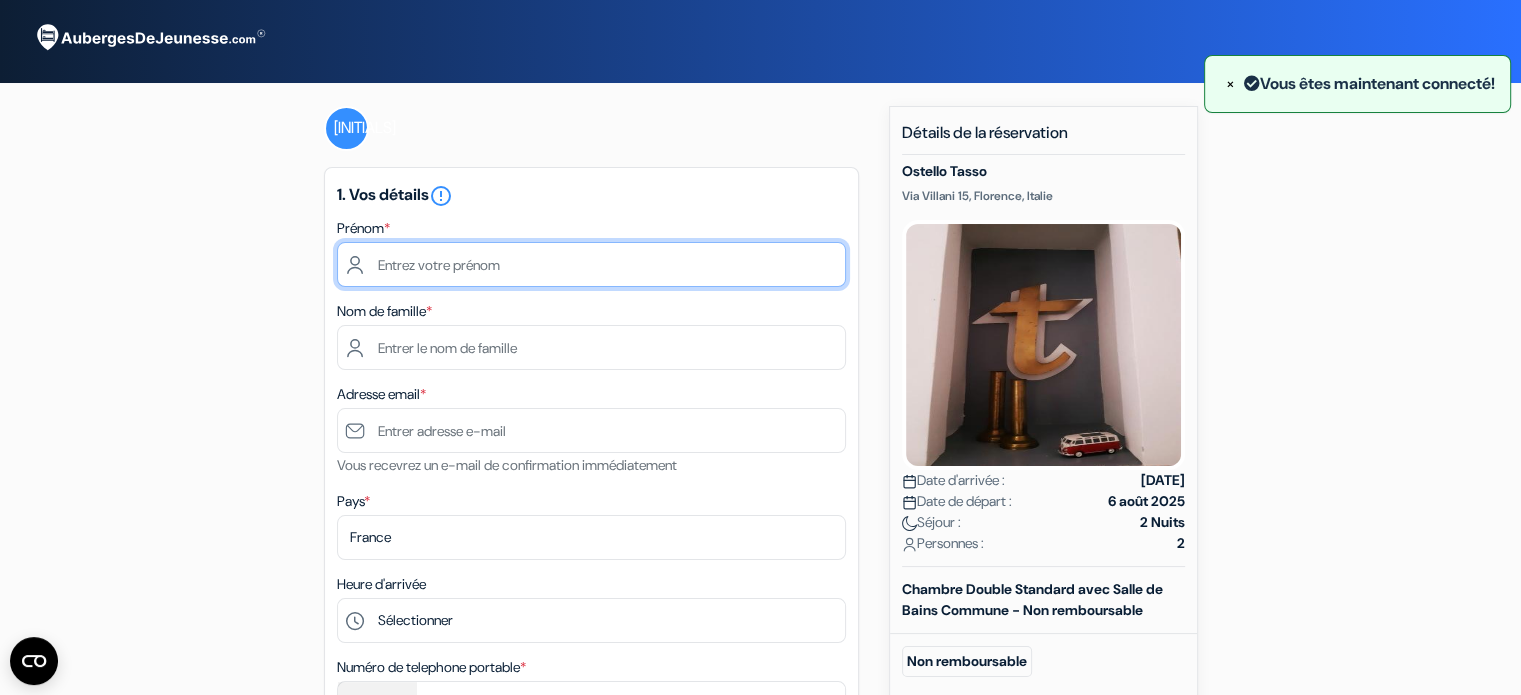 click at bounding box center [591, 264] 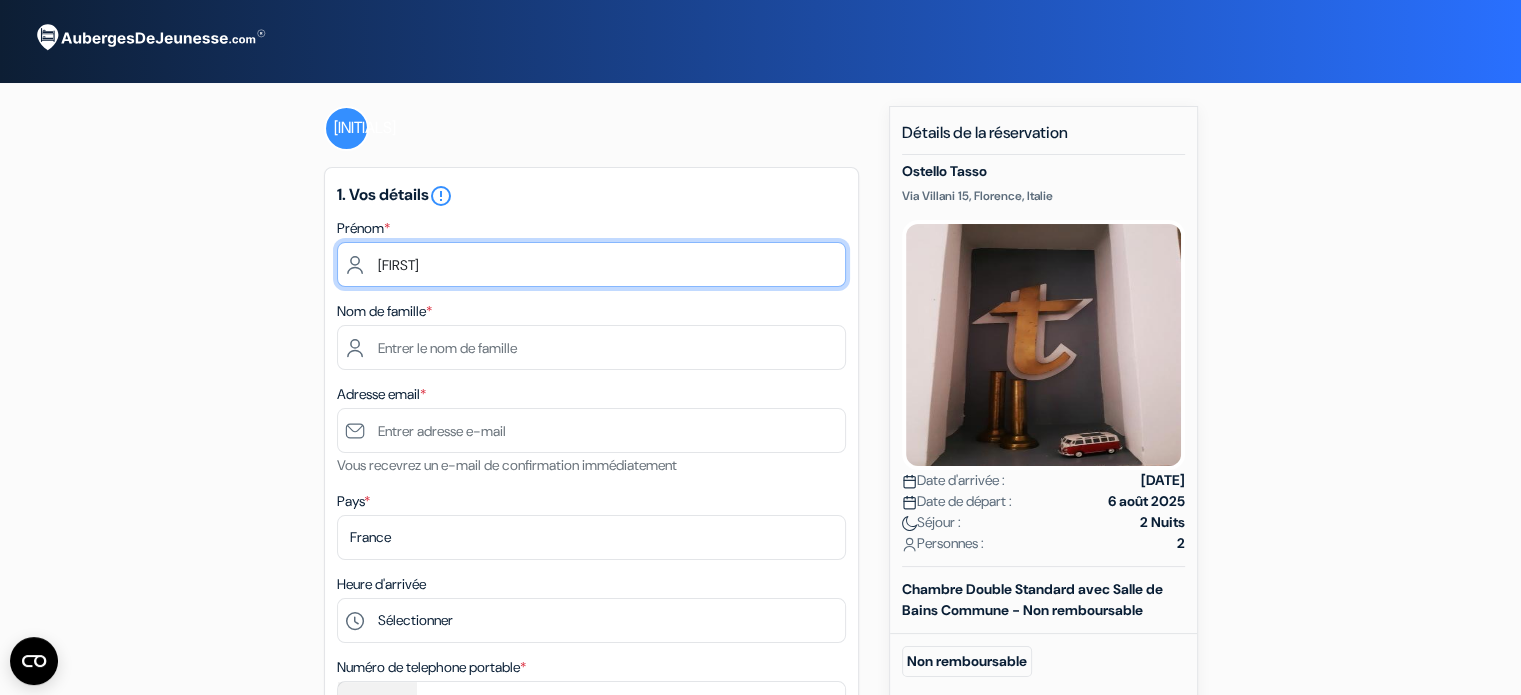 type on "[FIRST]" 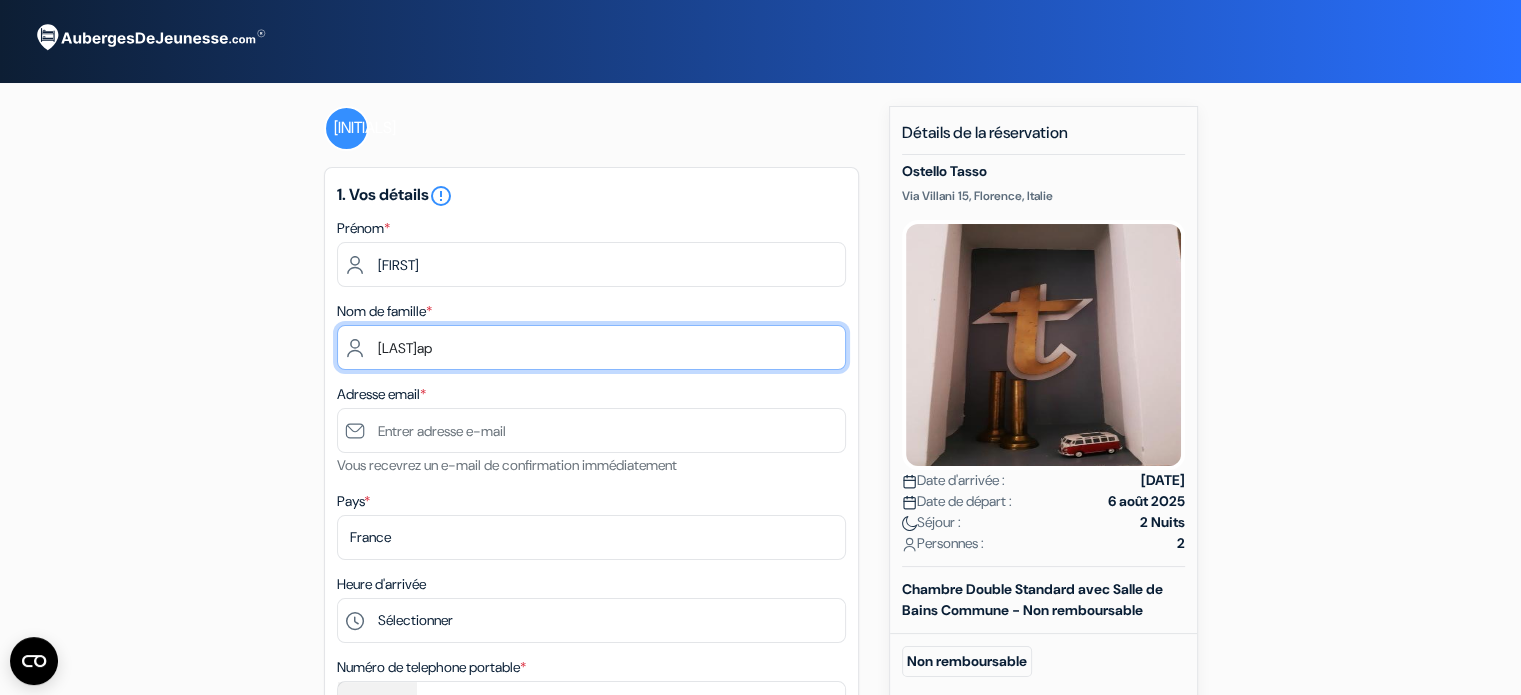 type on "[LAST]ap" 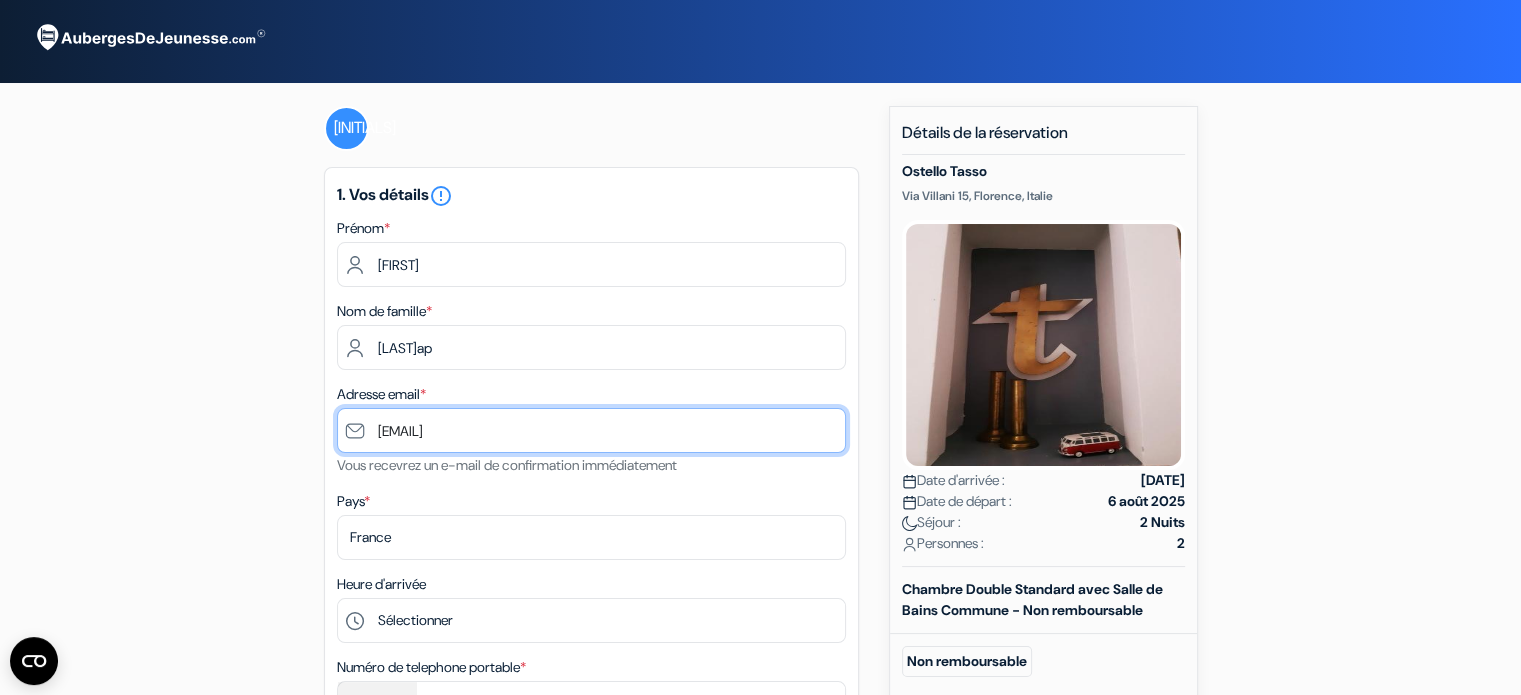 type on "[EMAIL]" 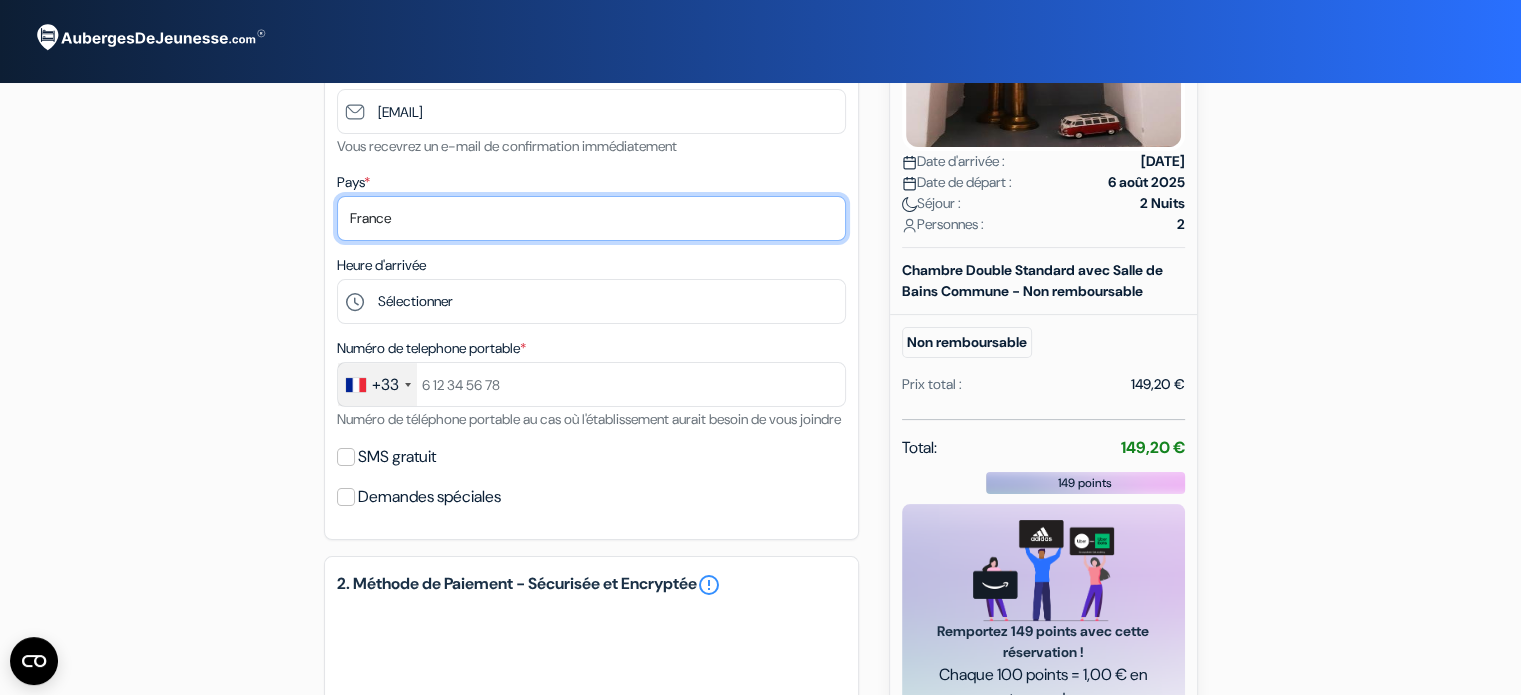 scroll, scrollTop: 320, scrollLeft: 0, axis: vertical 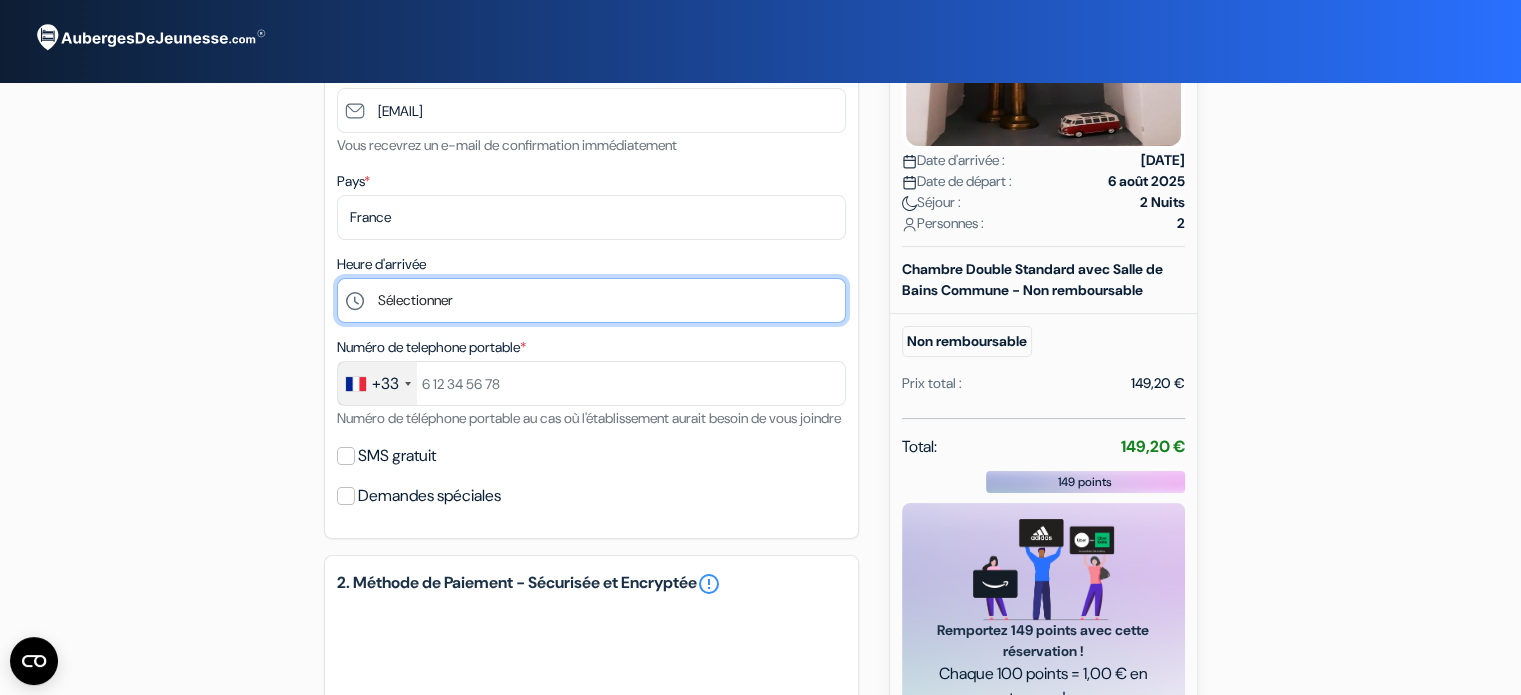 click on "Sélectionner
15:00
16:00
17:00
18:00
19:00
20:00
21:00" at bounding box center [591, 300] 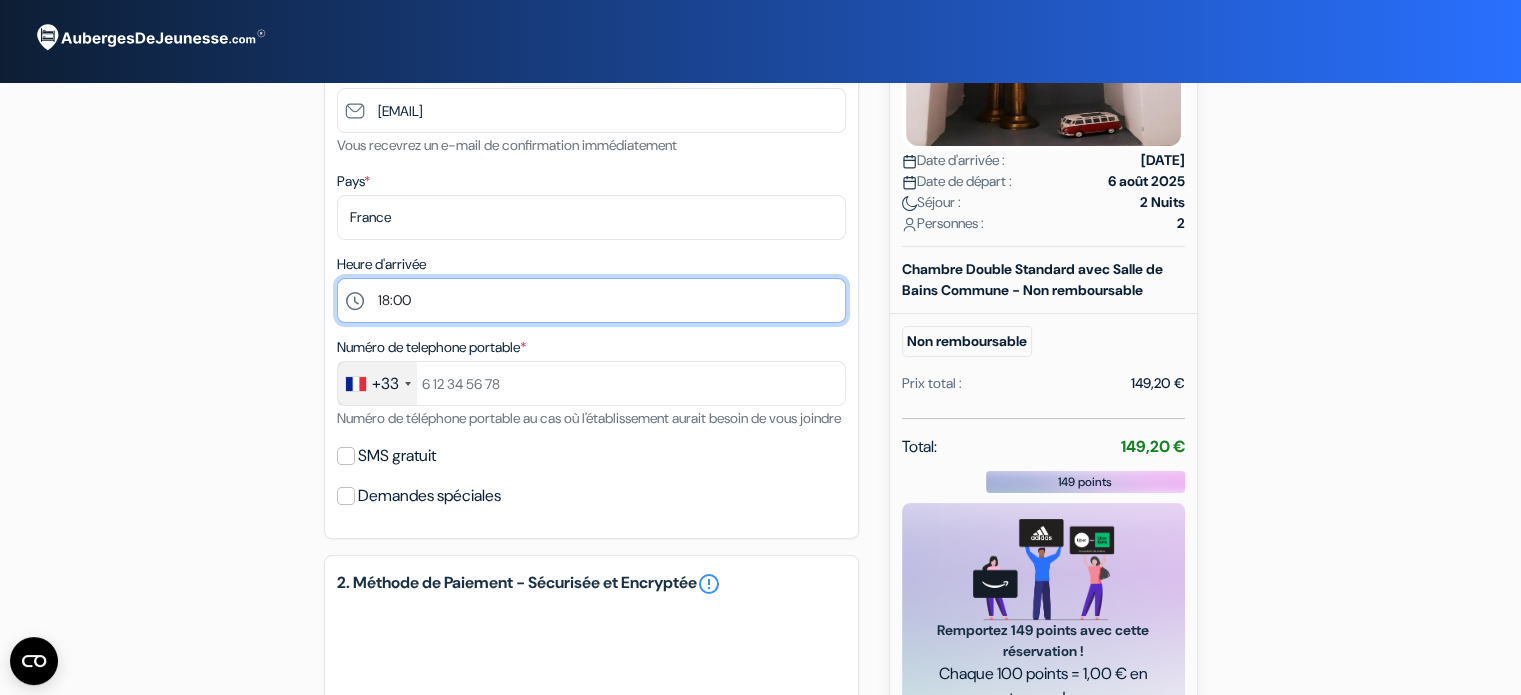 click on "Sélectionner
15:00
16:00
17:00
18:00
19:00
20:00
21:00" at bounding box center [591, 300] 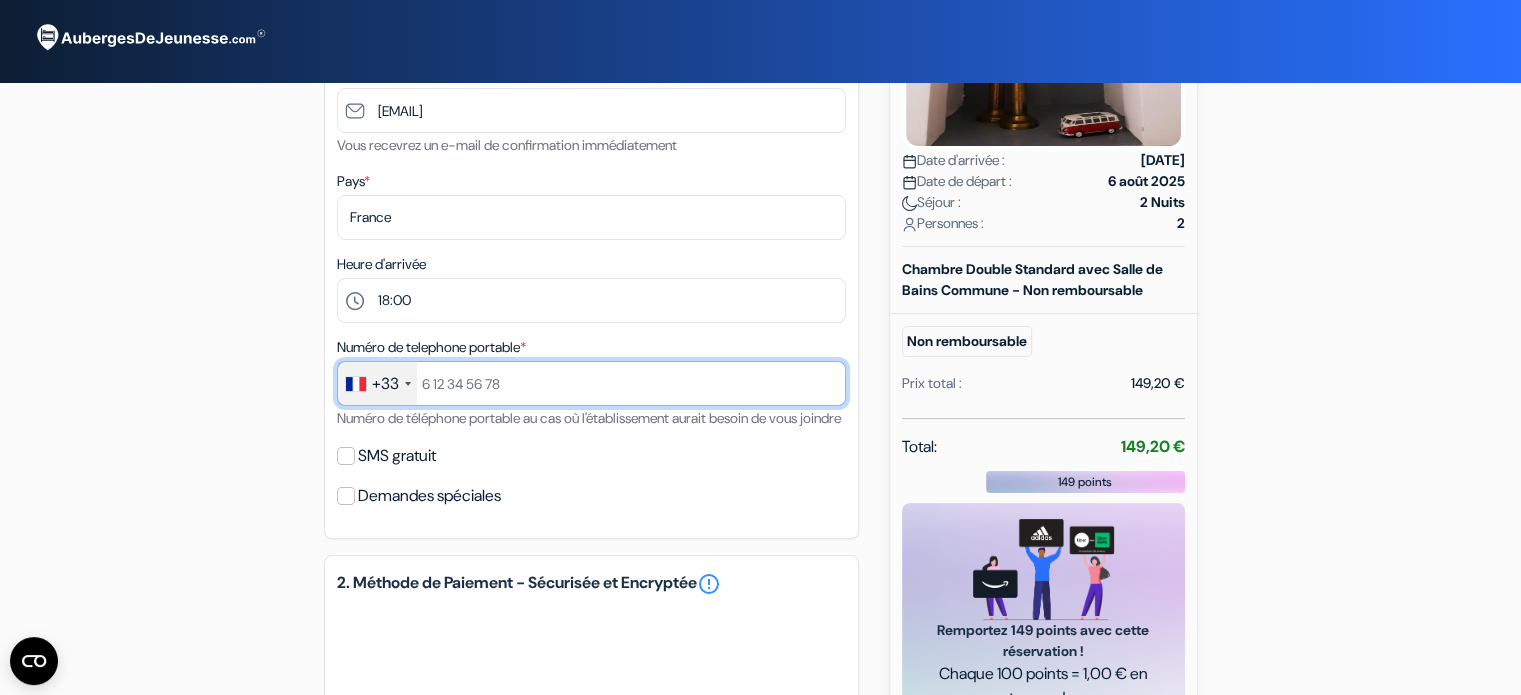 click at bounding box center (591, 383) 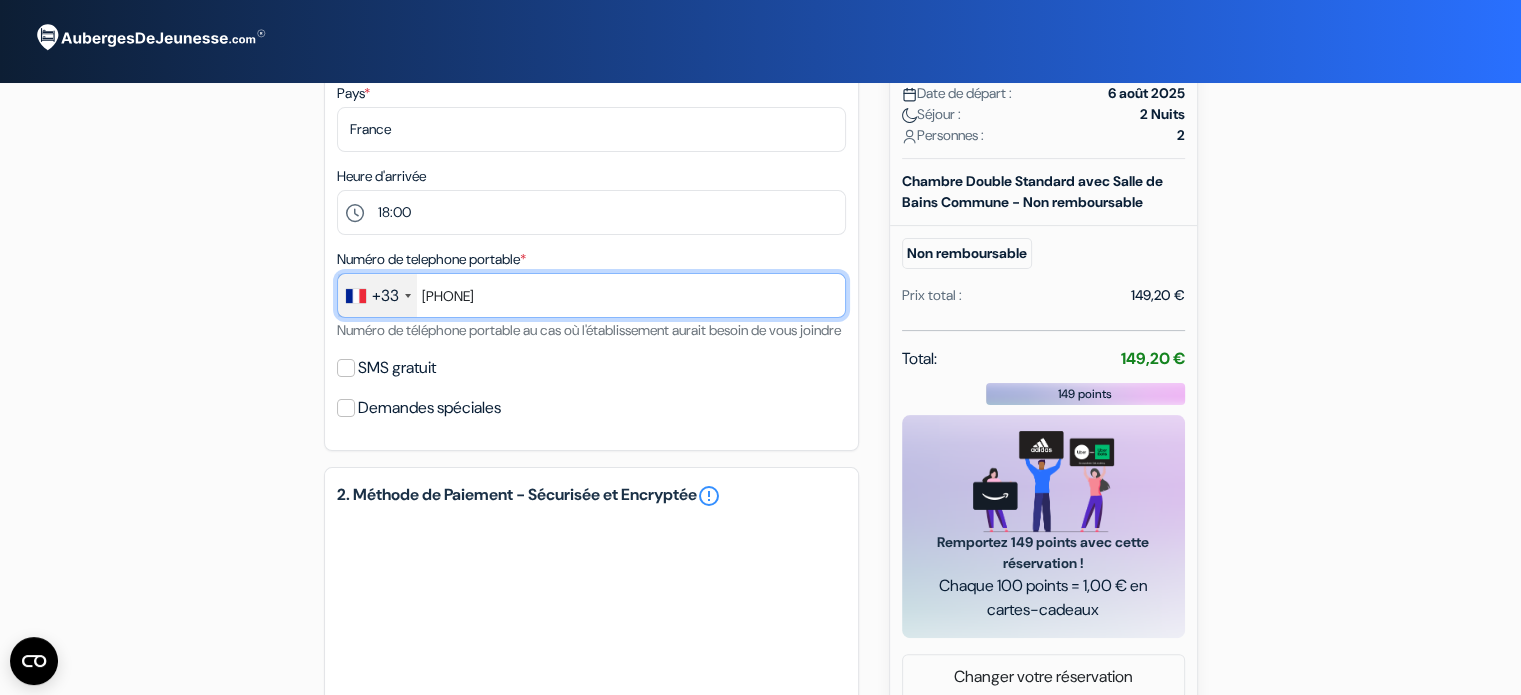 type on "[PHONE]" 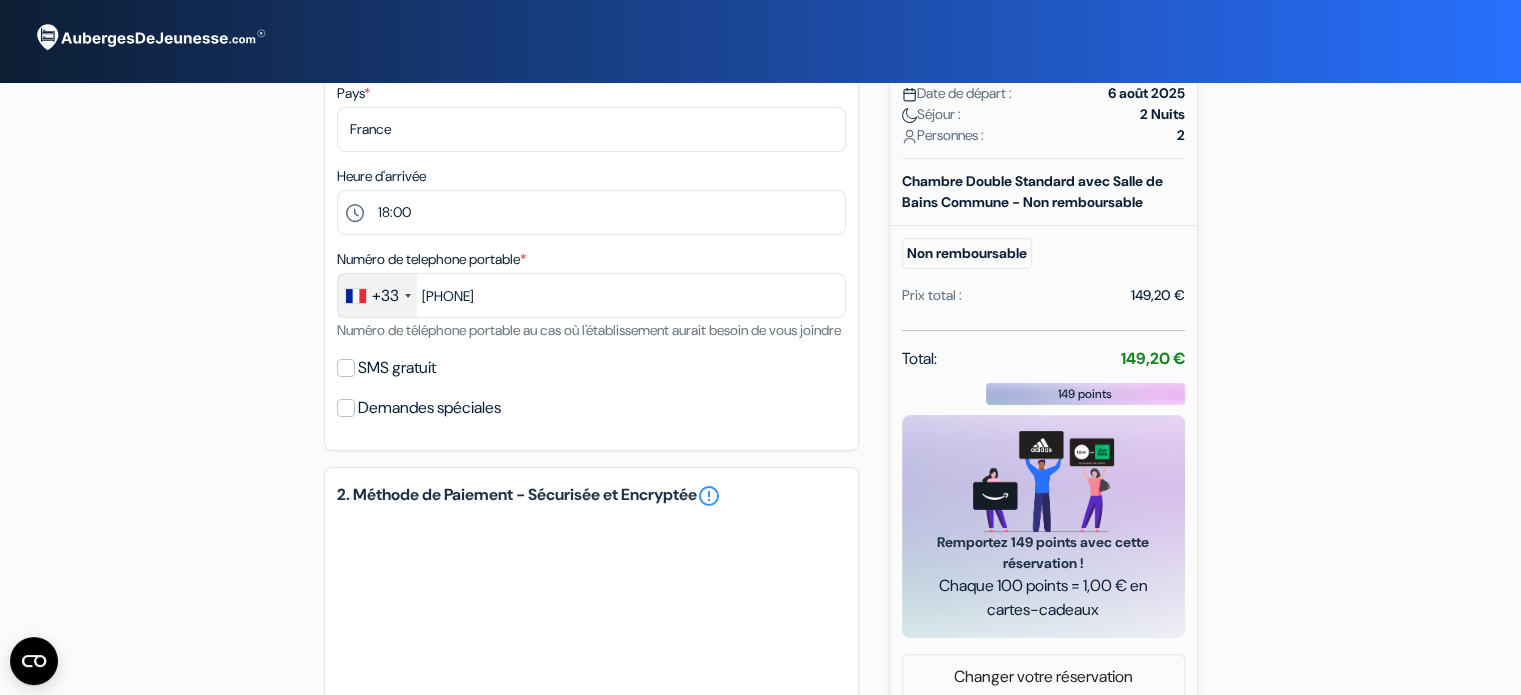 click on "add_box
Ostello Tasso
Via Villani 15,
Florence,
Italie
Détails de l'établissement
X" at bounding box center (761, 416) 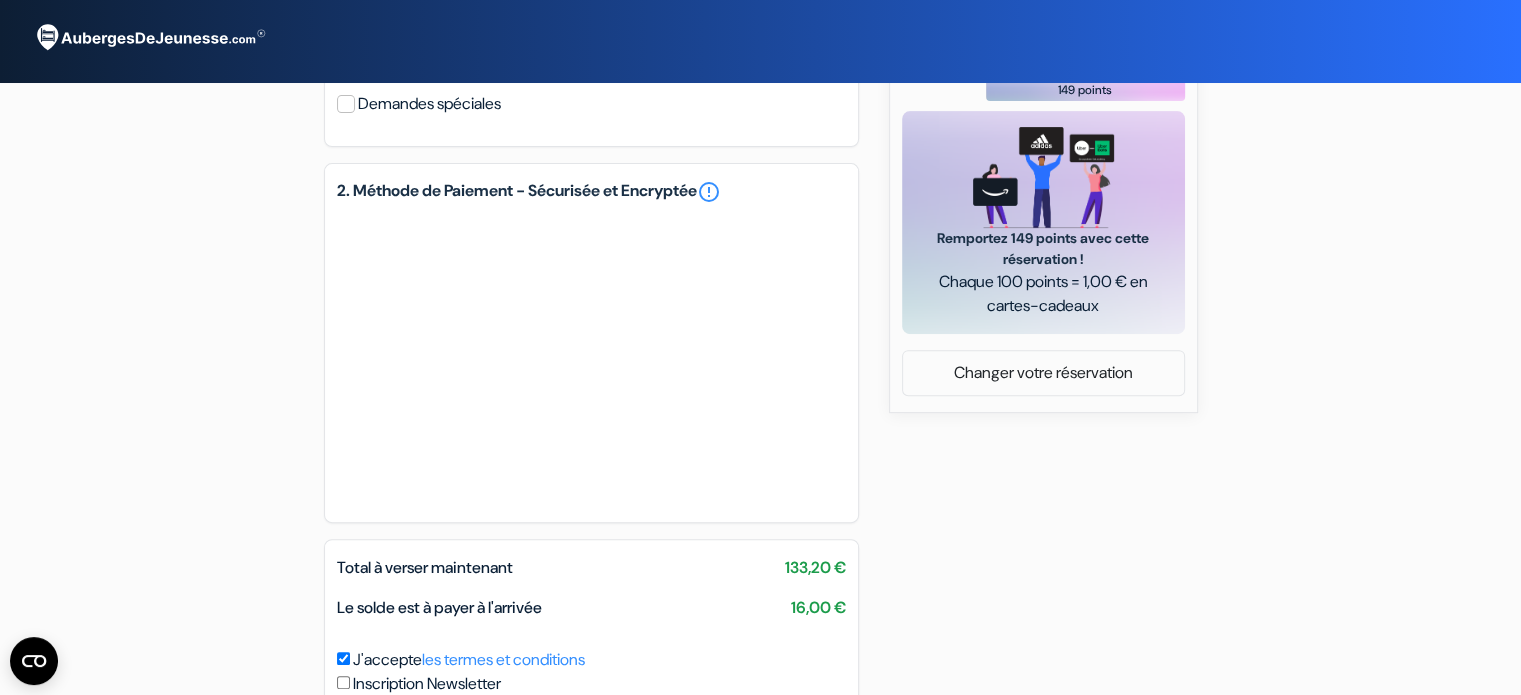 scroll, scrollTop: 715, scrollLeft: 0, axis: vertical 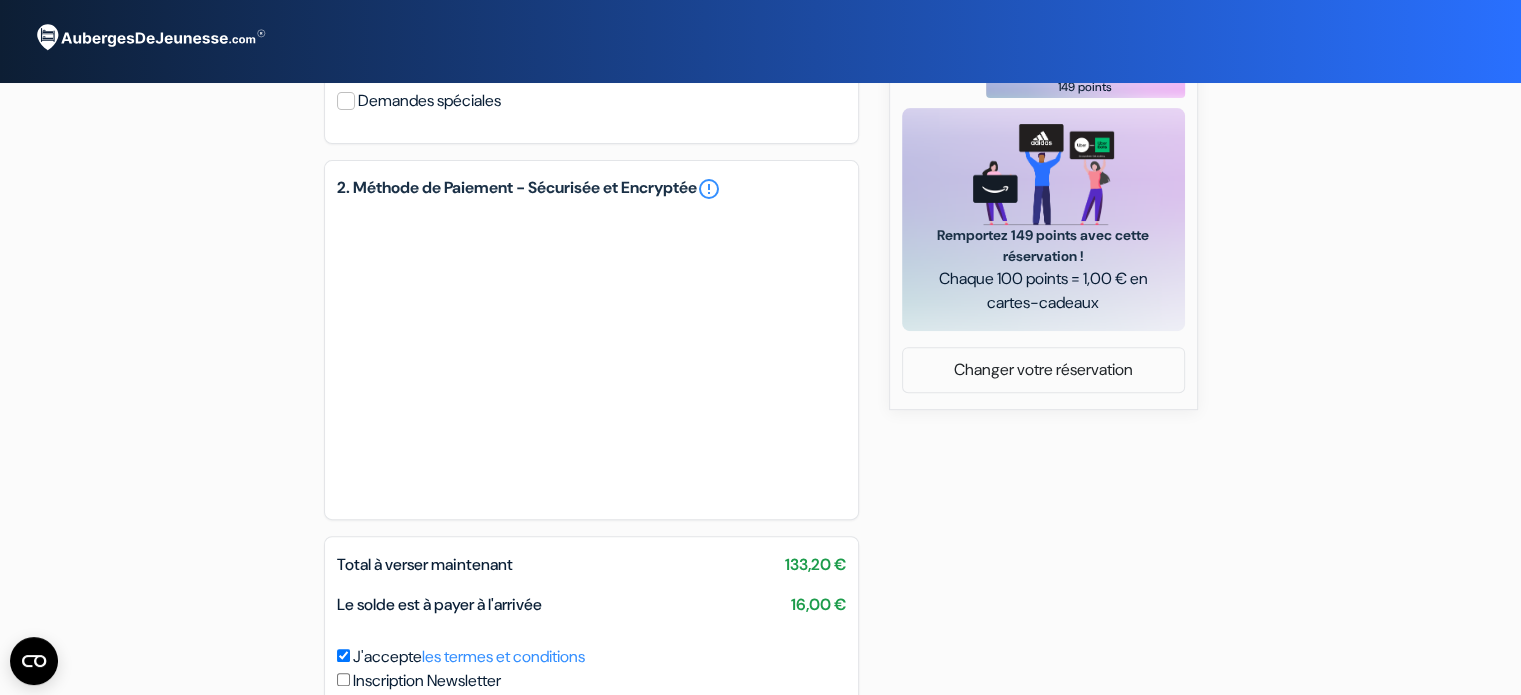 click on "add_box
Ostello Tasso
Via Villani 15,
Florence,
Italie
Détails de l'établissement
X" at bounding box center [761, 109] 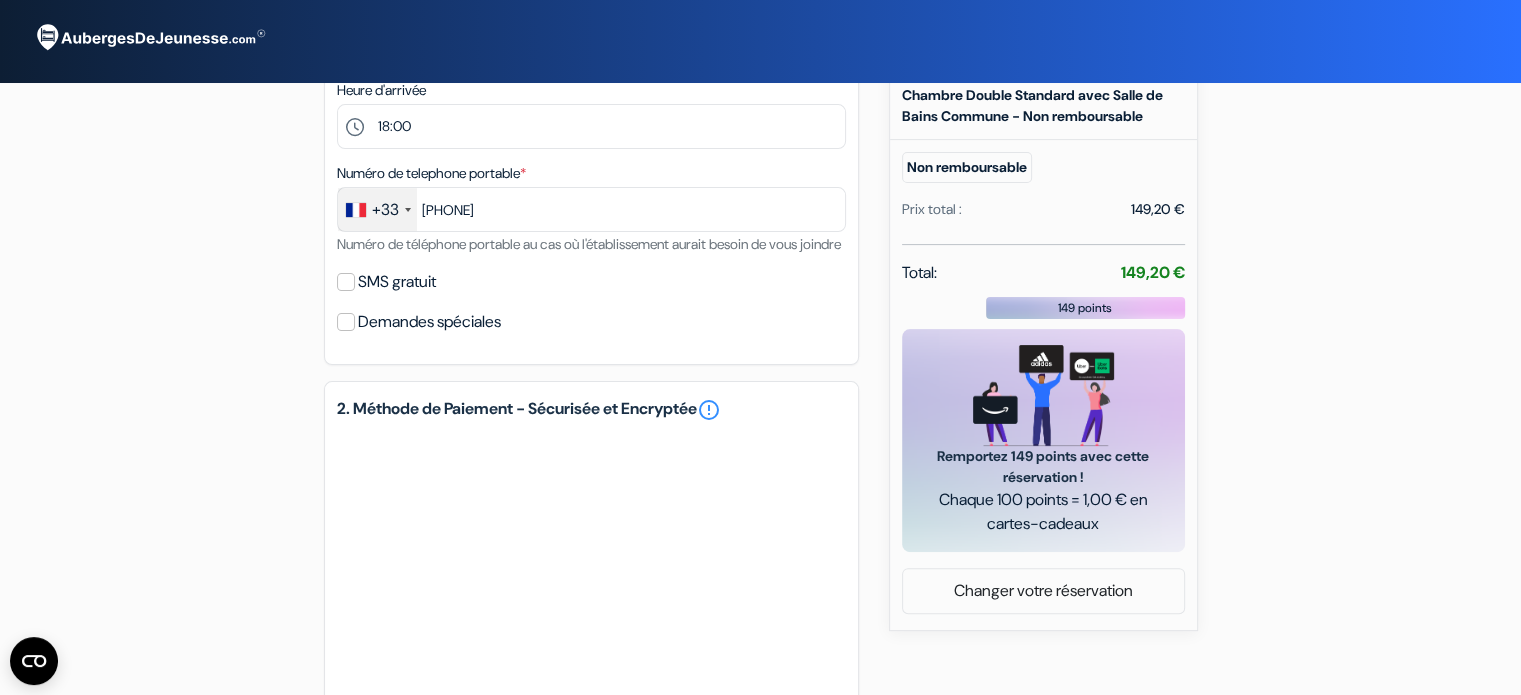 scroll, scrollTop: 892, scrollLeft: 0, axis: vertical 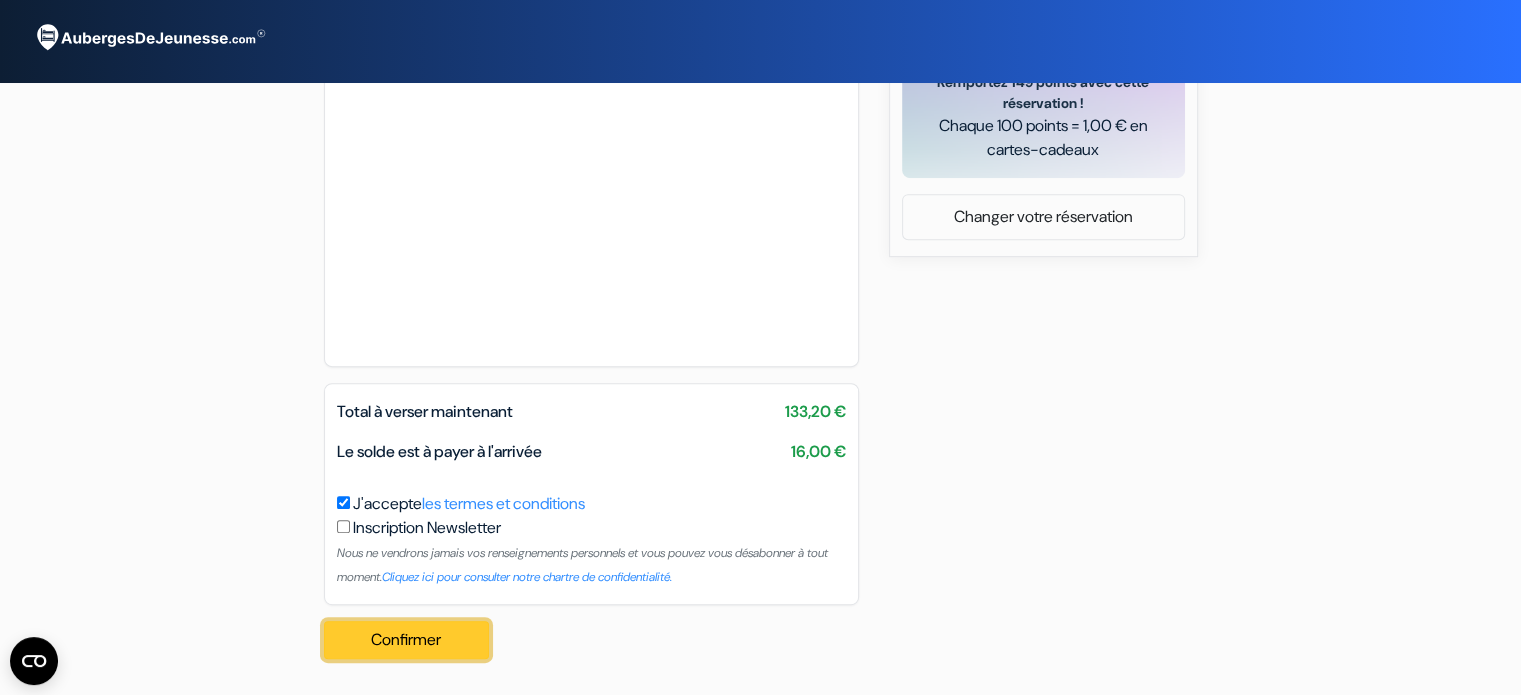 click on "Confirmer
Loading..." at bounding box center (407, 640) 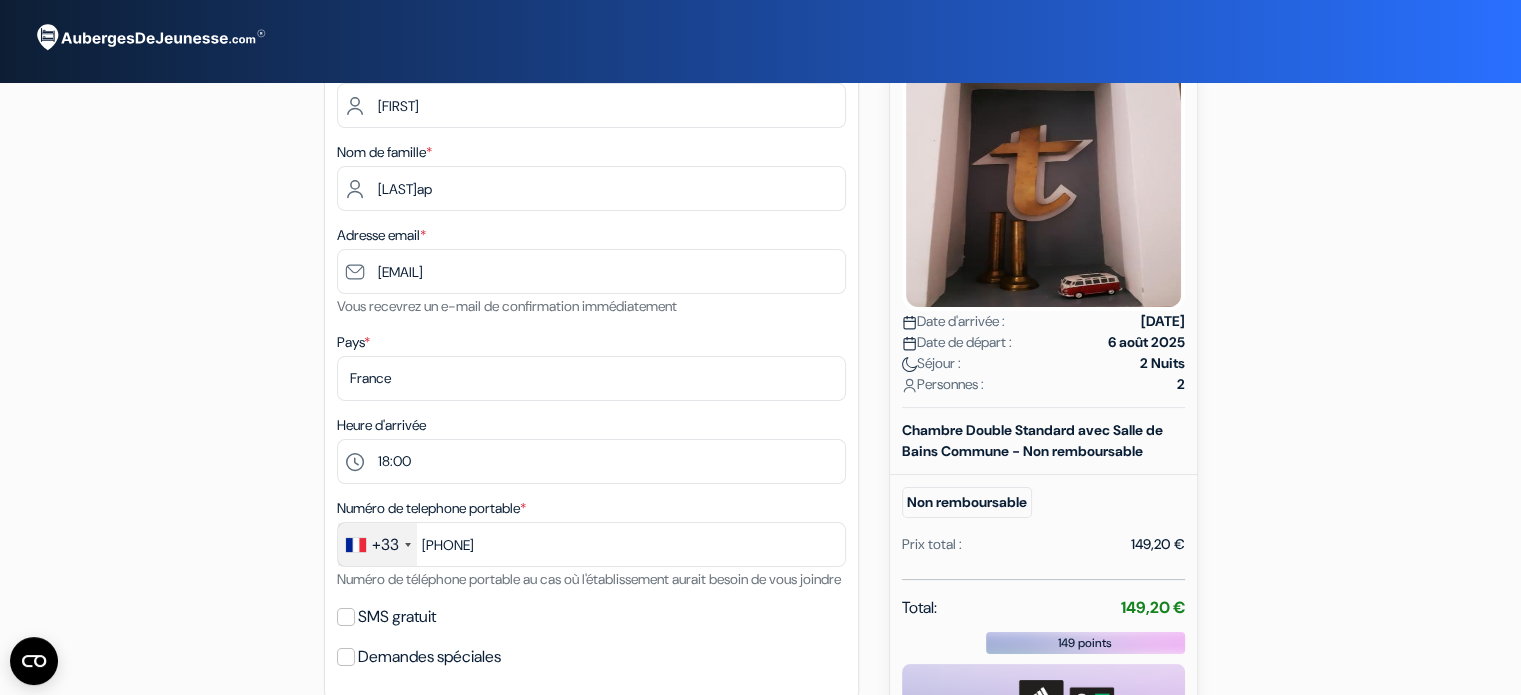 scroll, scrollTop: 0, scrollLeft: 0, axis: both 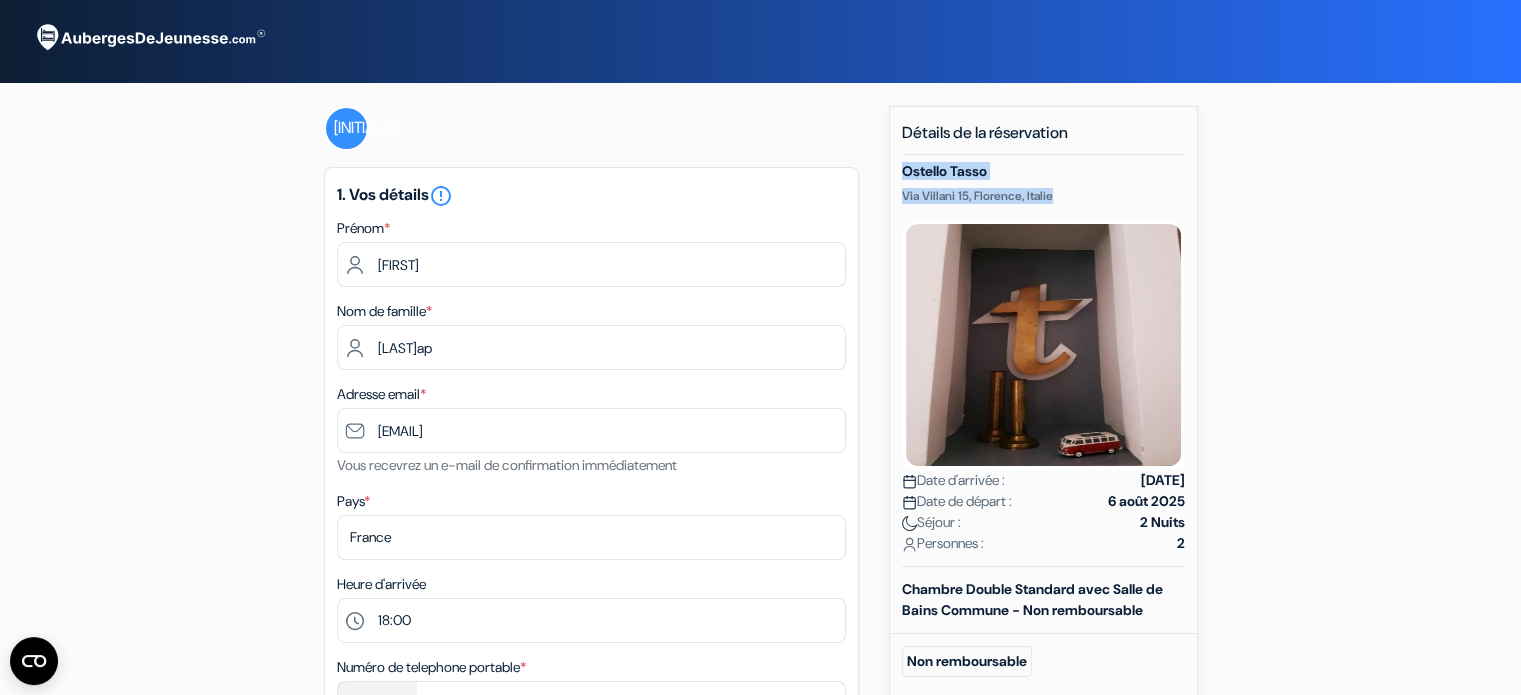 drag, startPoint x: 1079, startPoint y: 198, endPoint x: 889, endPoint y: 179, distance: 190.94763 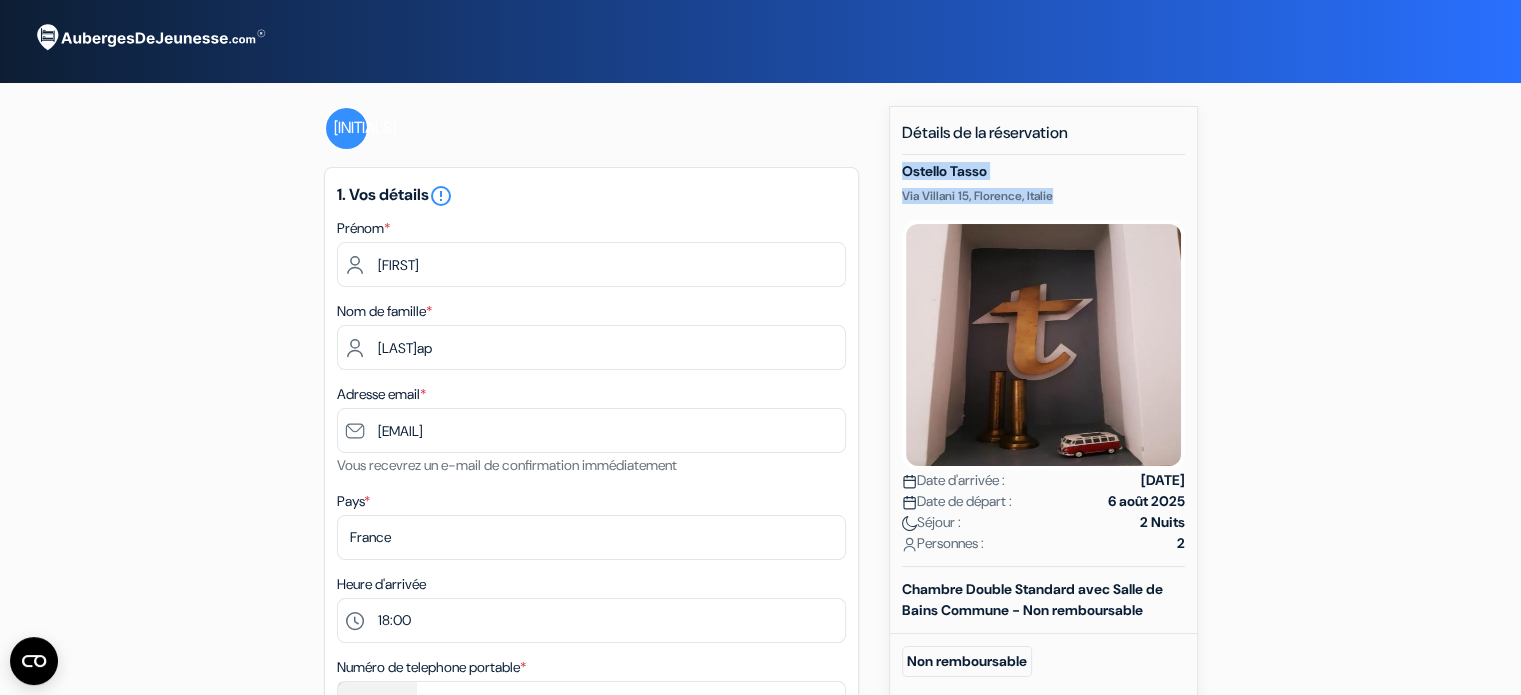 click on "Nouvelle Réservation
Détails de la réservation
Ostello Tasso
Via Villani 15,
Florence, Italie
Date d'arrivée :
4 août 2025
Date de départ :
6 août 2025" at bounding box center (1043, 615) 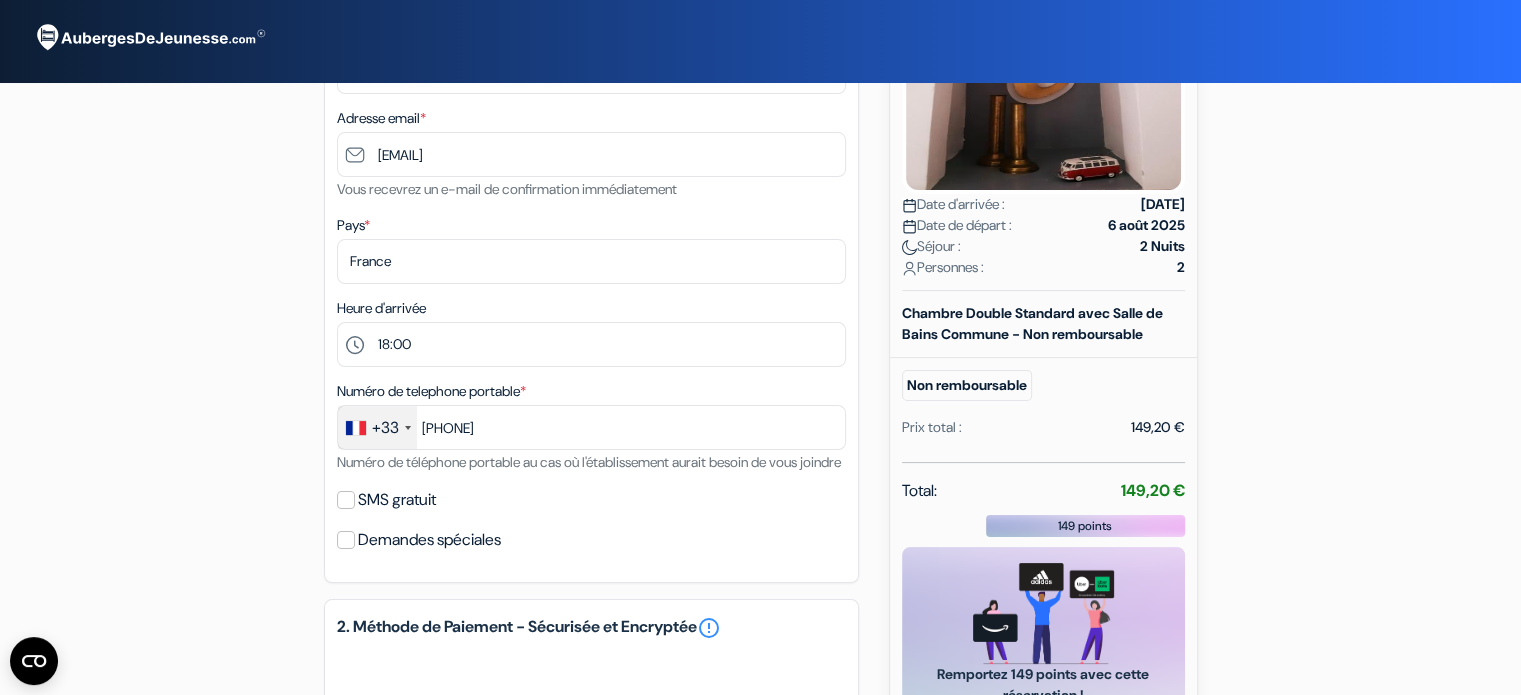 scroll, scrollTop: 279, scrollLeft: 0, axis: vertical 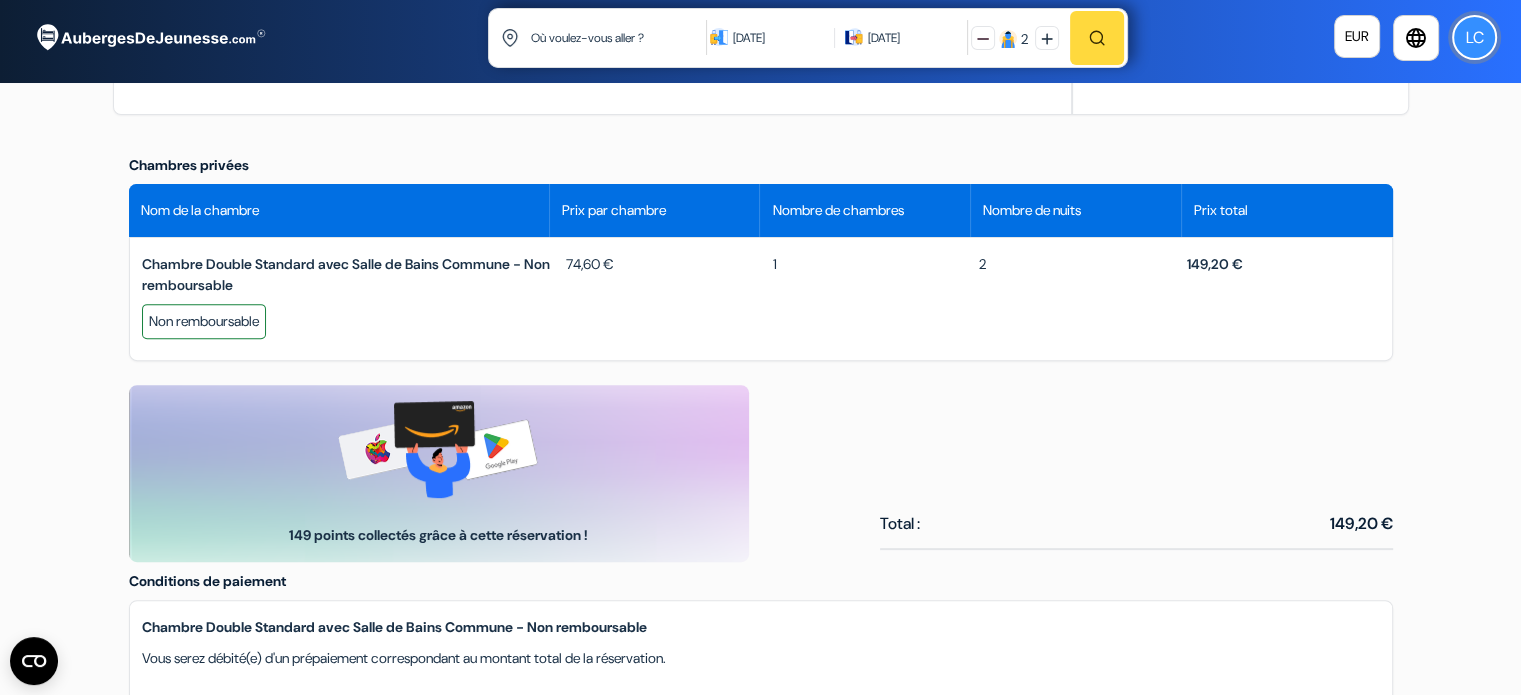 click on "LC" at bounding box center [1474, 37] 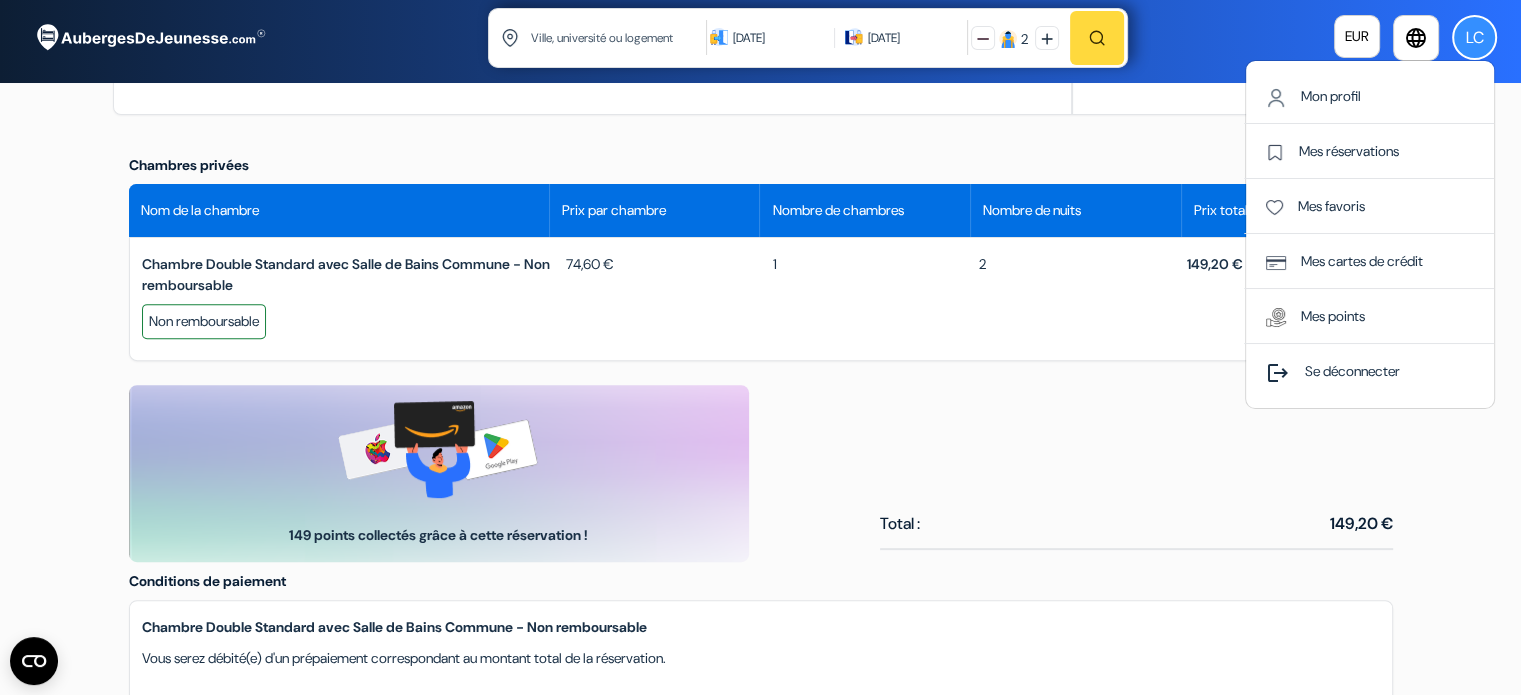 click at bounding box center [619, 37] 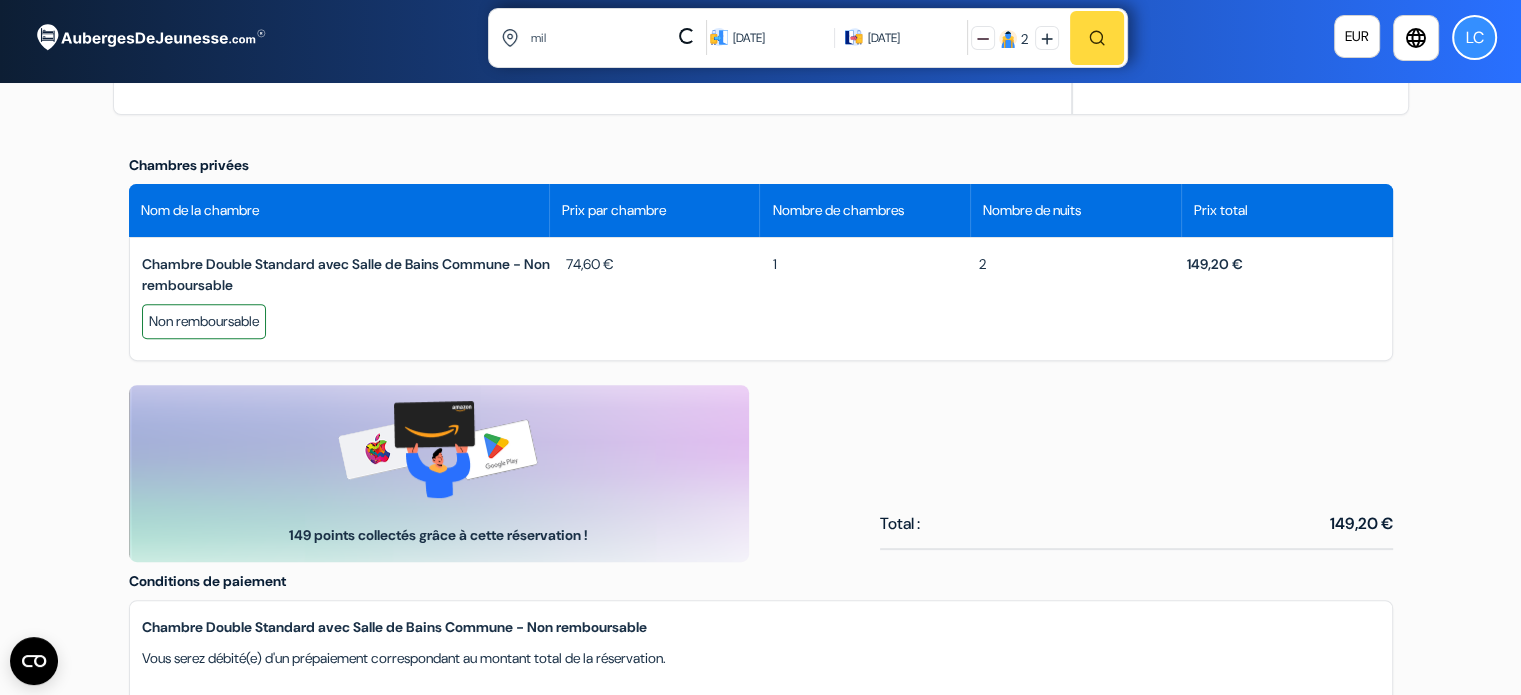 type on "mi" 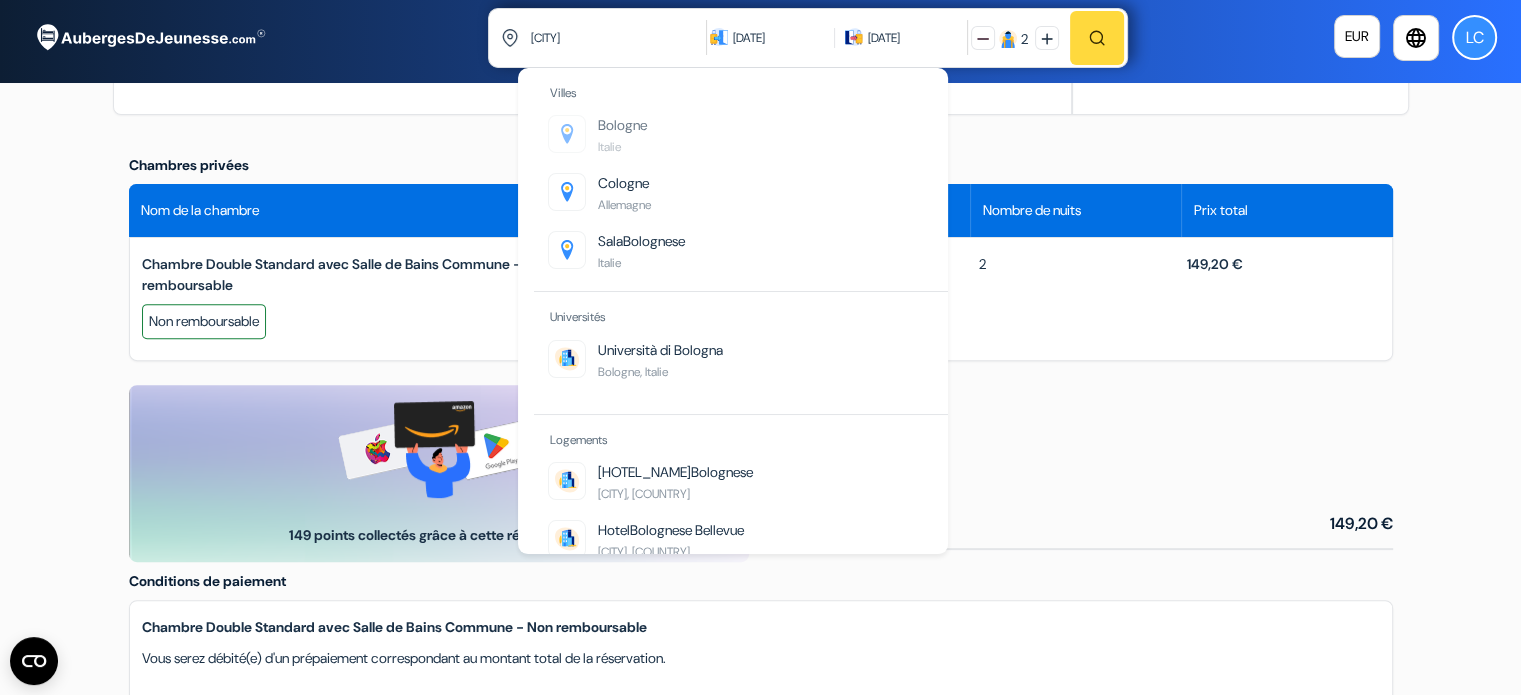 click on "Bologne" at bounding box center [622, 125] 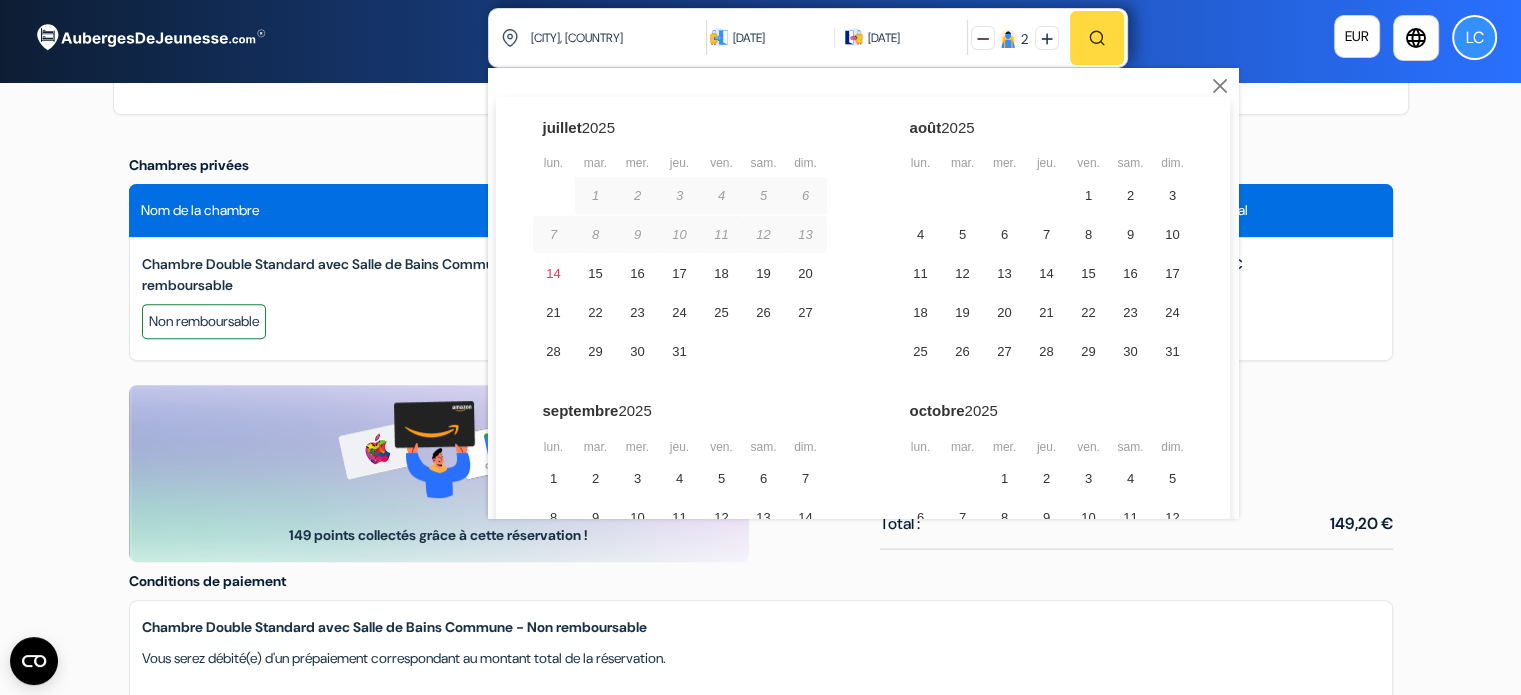 scroll, scrollTop: 8, scrollLeft: 0, axis: vertical 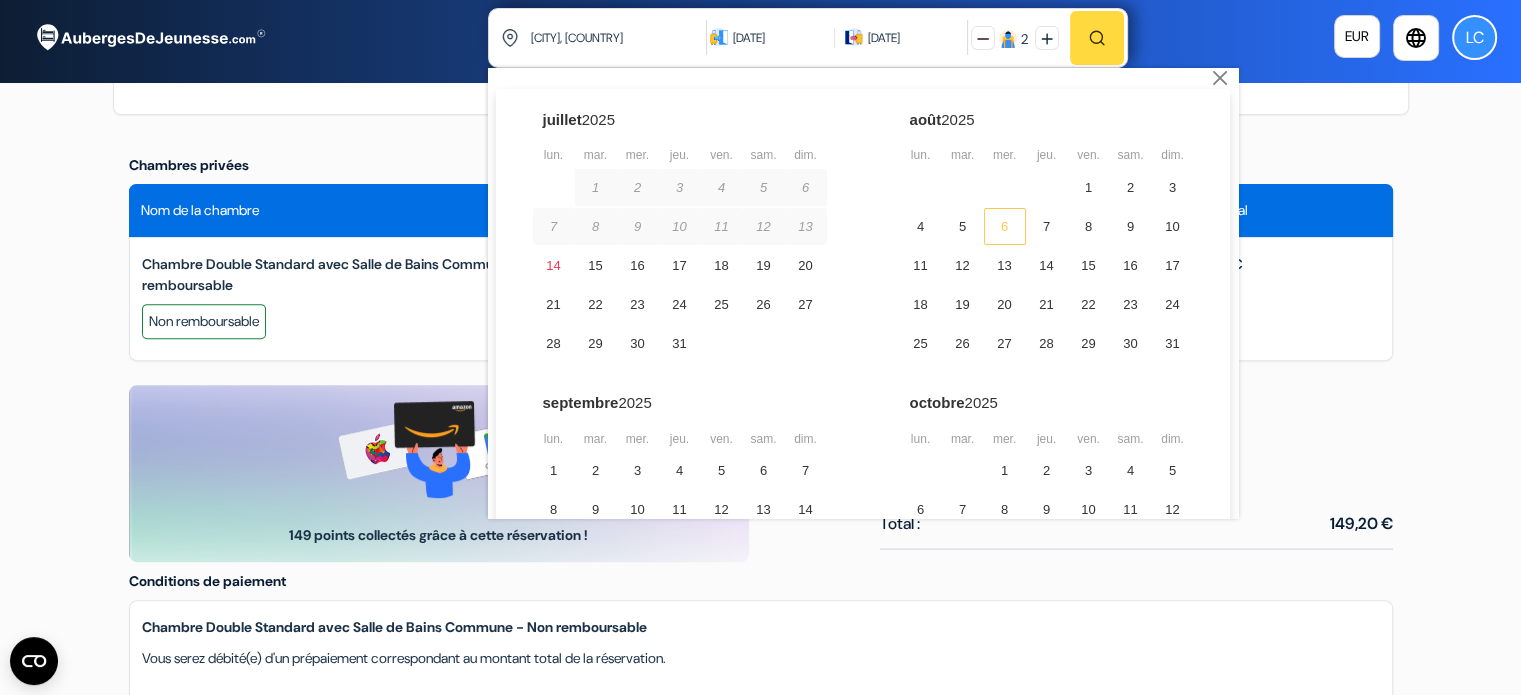 click on "6" at bounding box center (1005, 226) 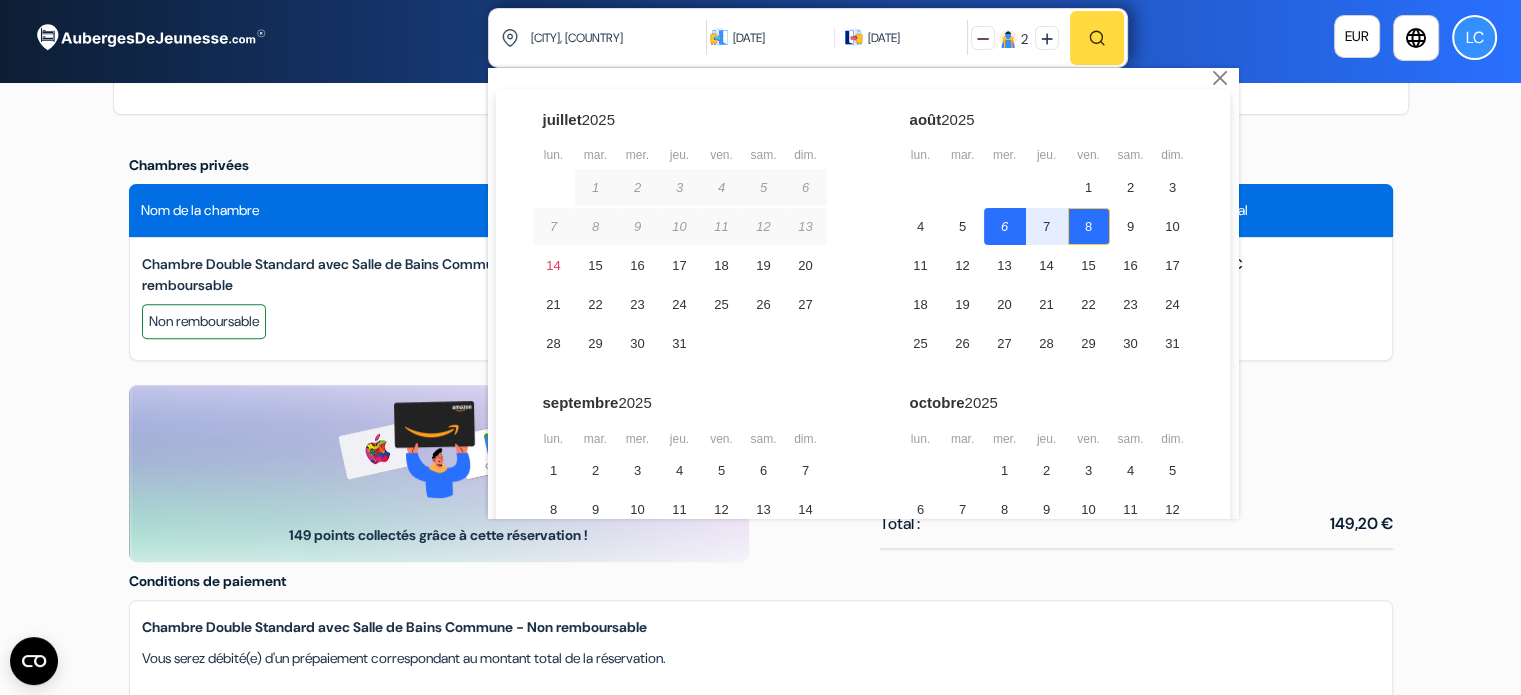 click on "8" at bounding box center (1089, 226) 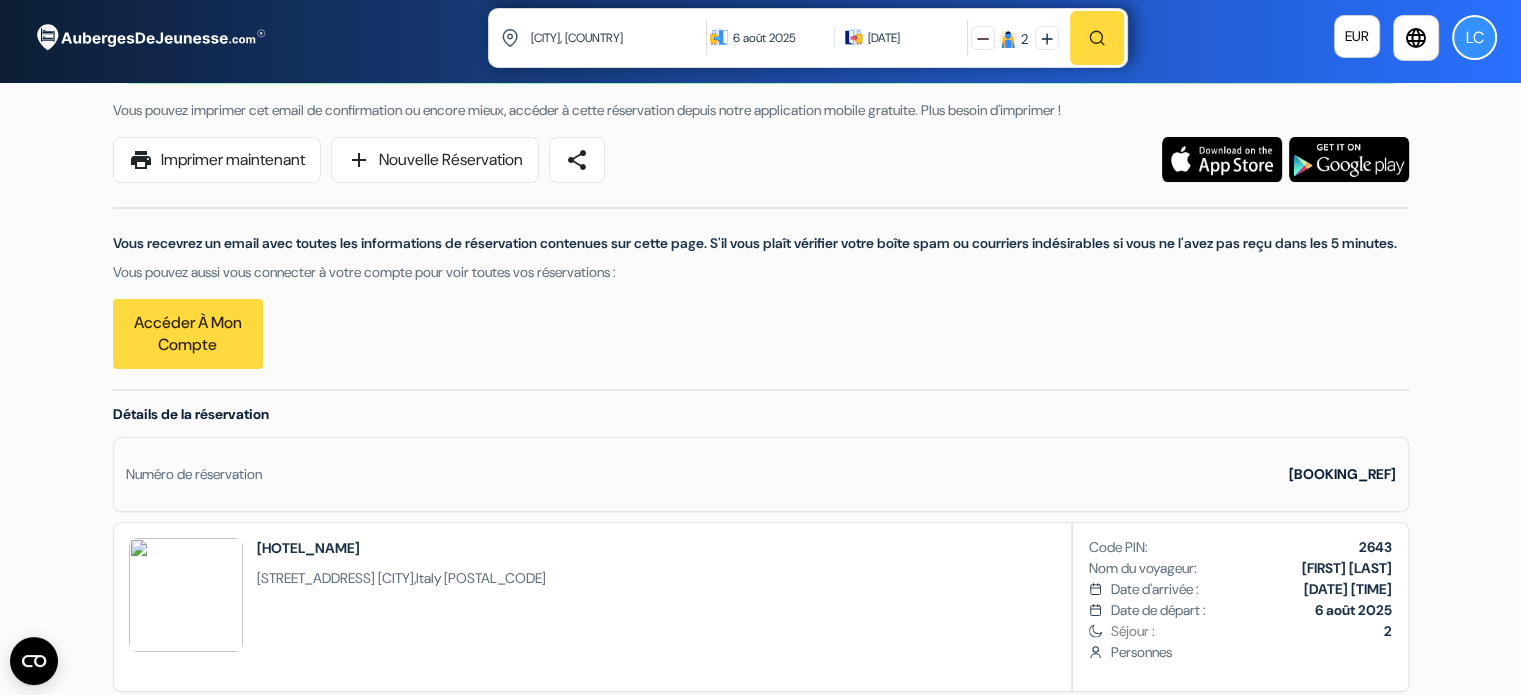 scroll, scrollTop: 0, scrollLeft: 0, axis: both 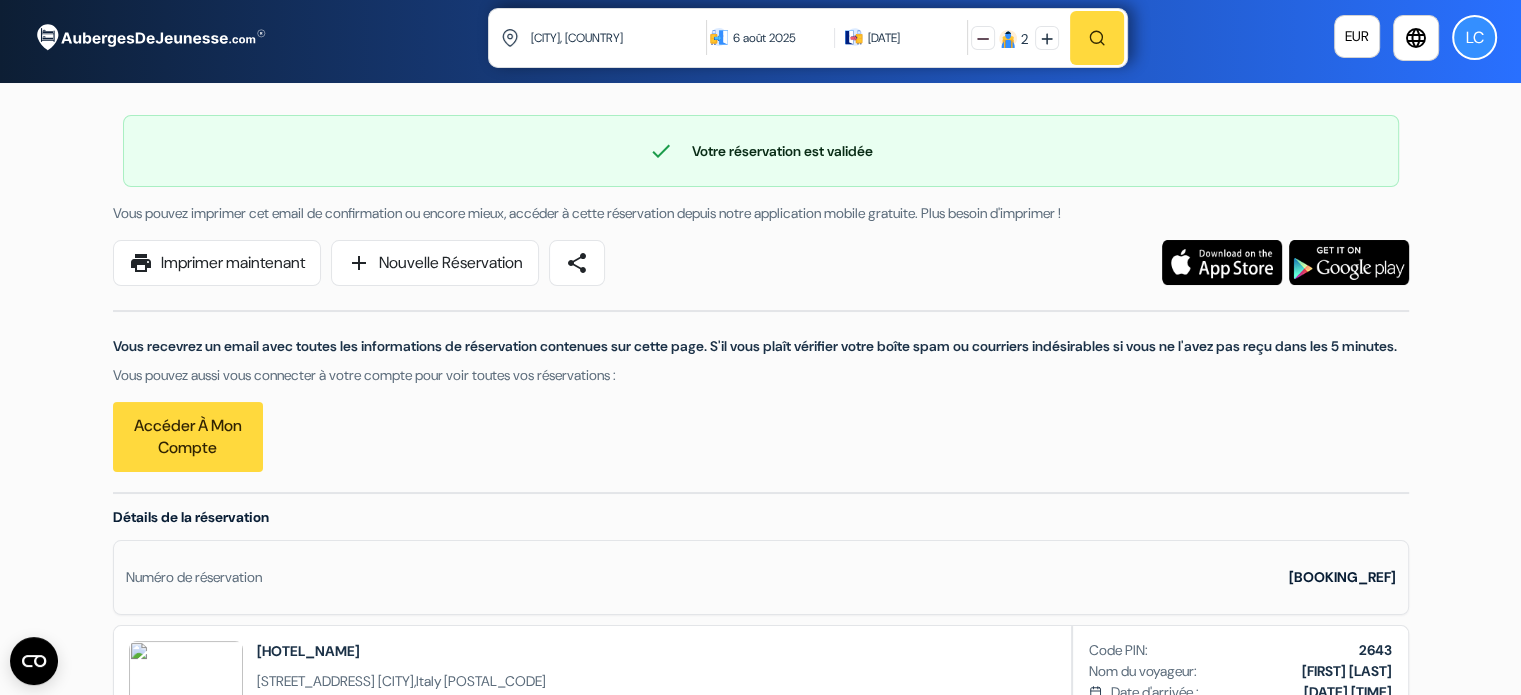 click at bounding box center [1097, 38] 